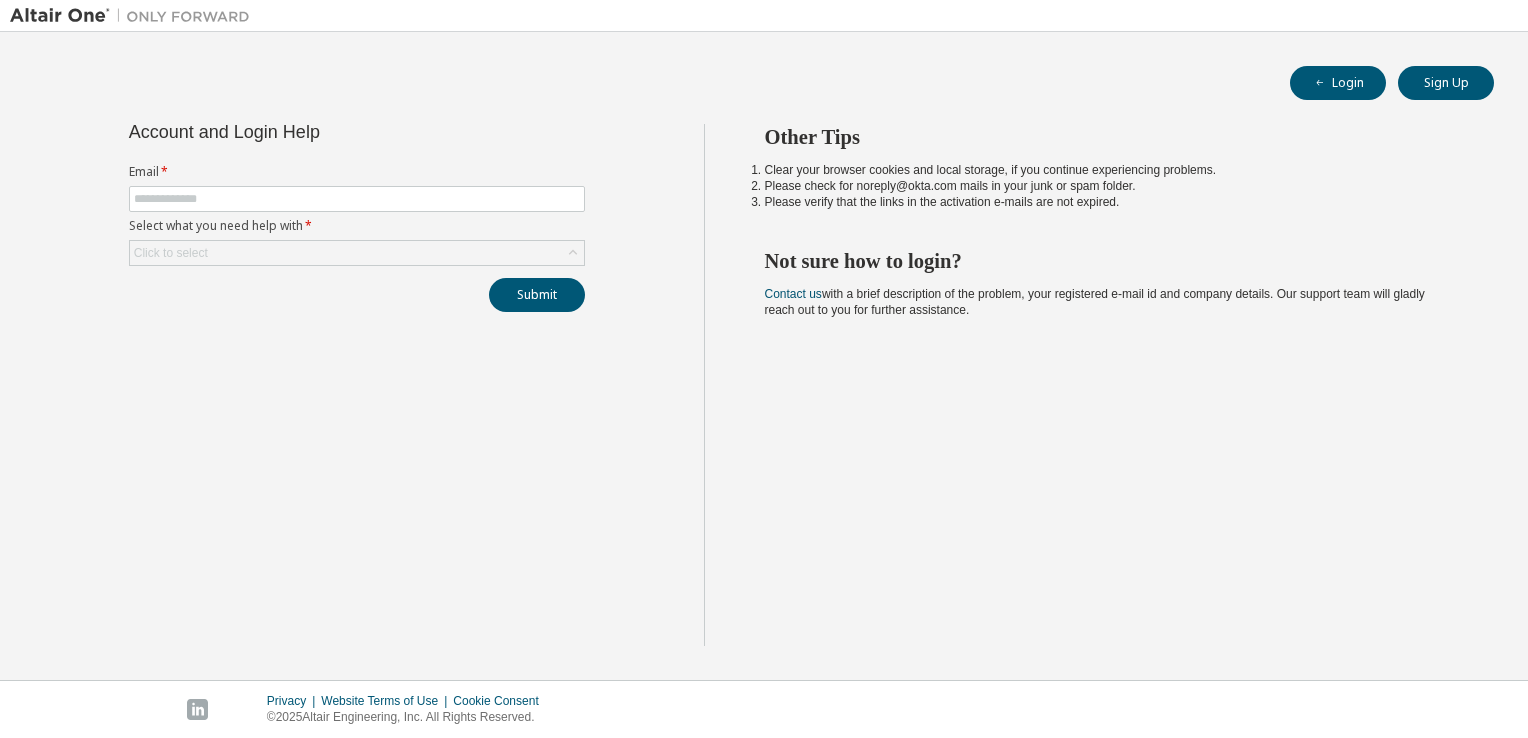 scroll, scrollTop: 0, scrollLeft: 0, axis: both 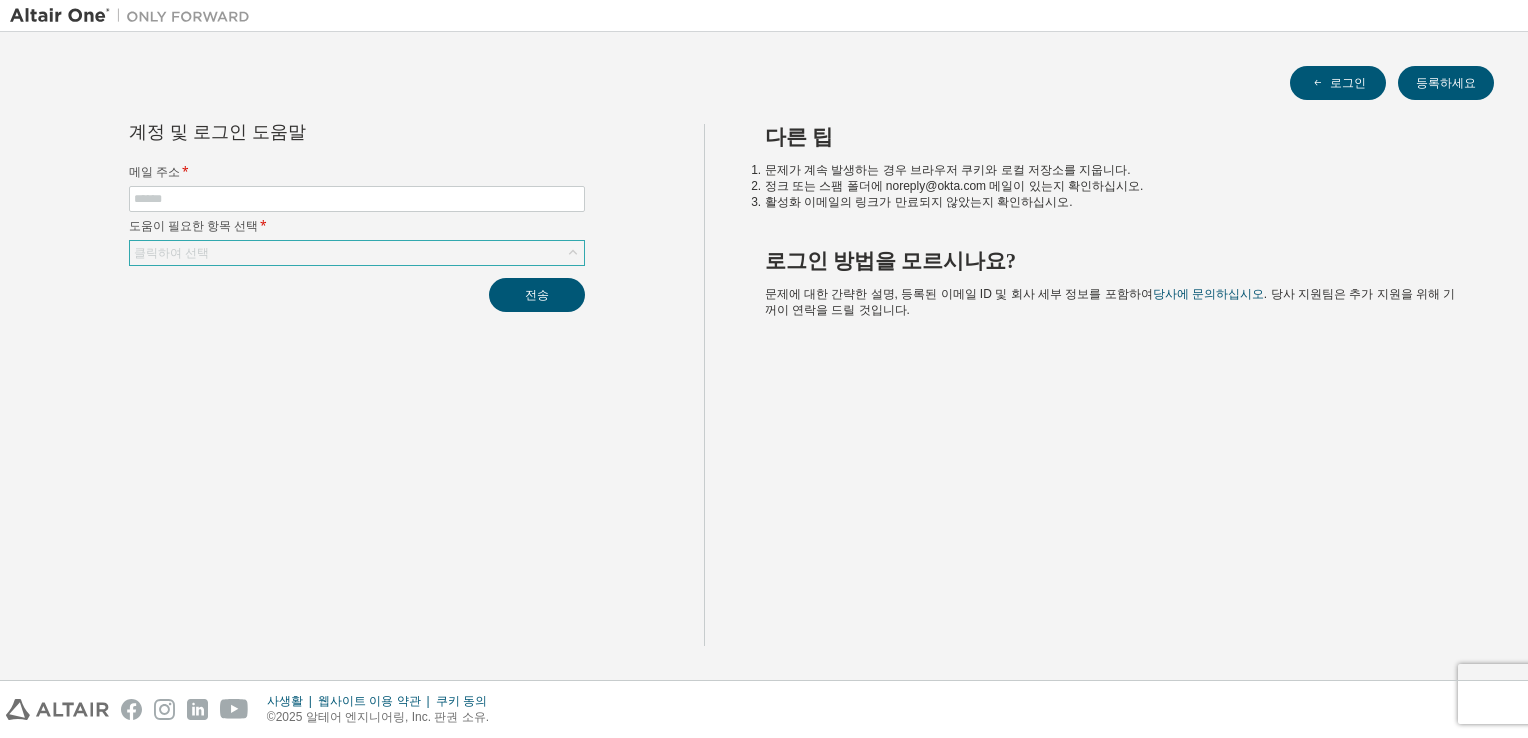 click on "클릭하여 선택" at bounding box center [357, 253] 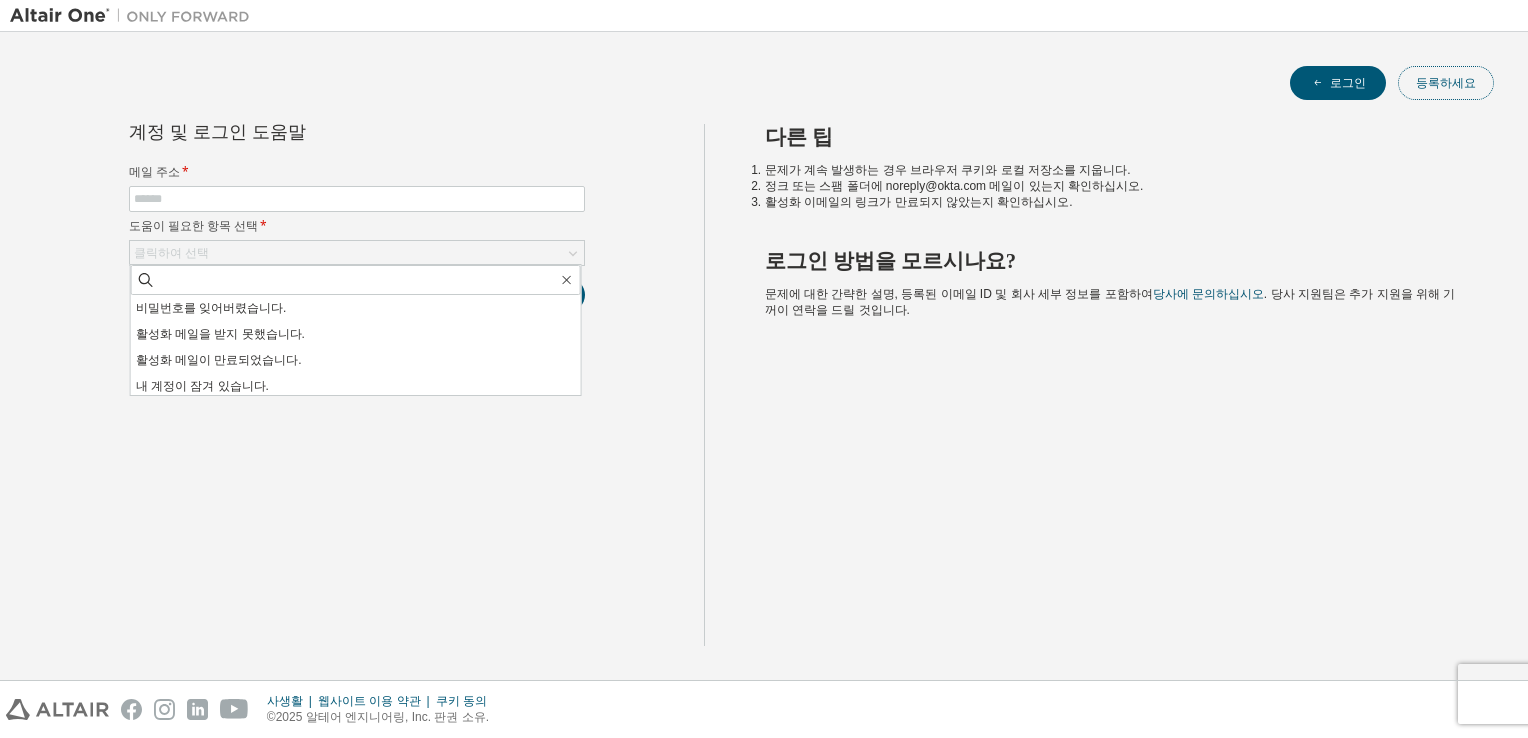 click on "등록하세요" at bounding box center [1446, 83] 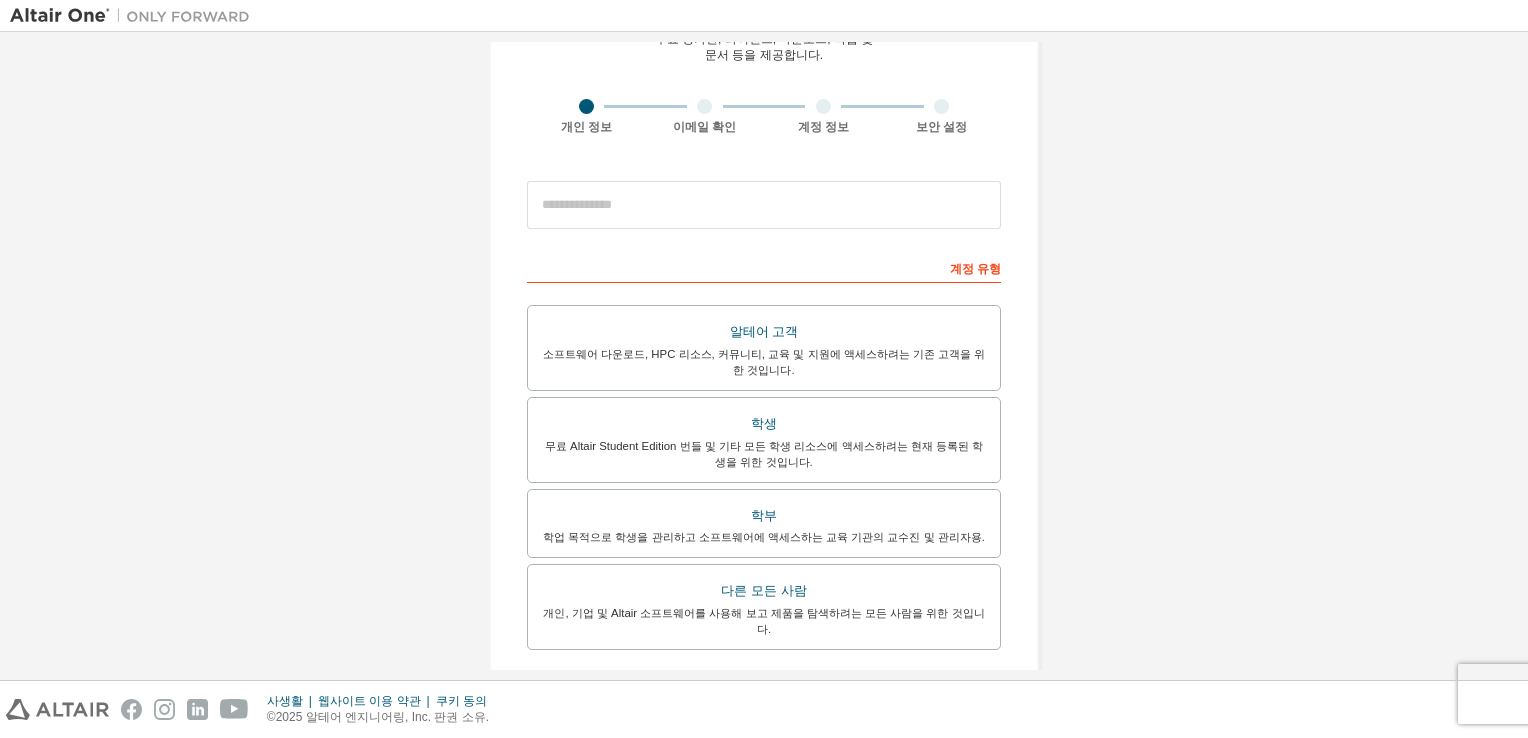scroll, scrollTop: 0, scrollLeft: 0, axis: both 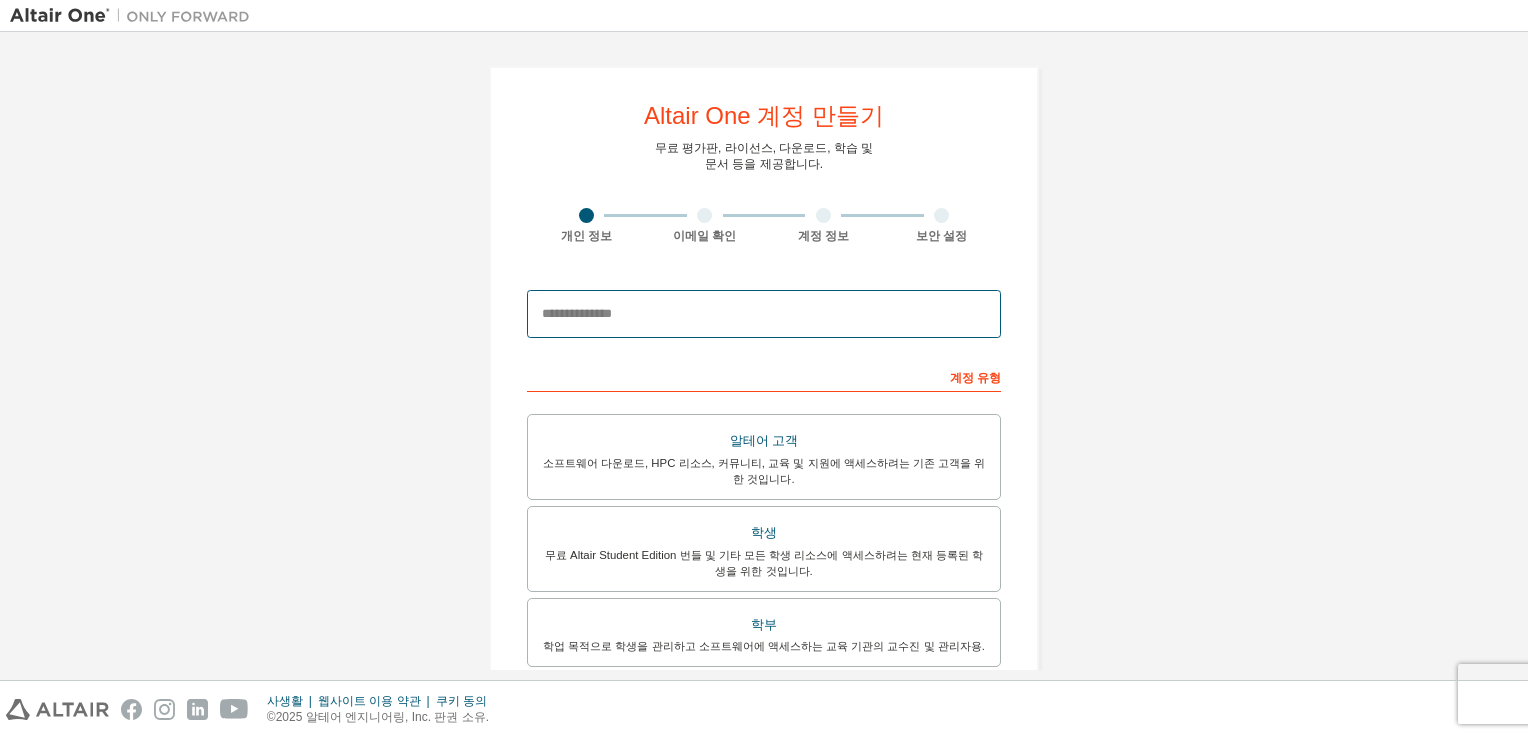 click at bounding box center [764, 314] 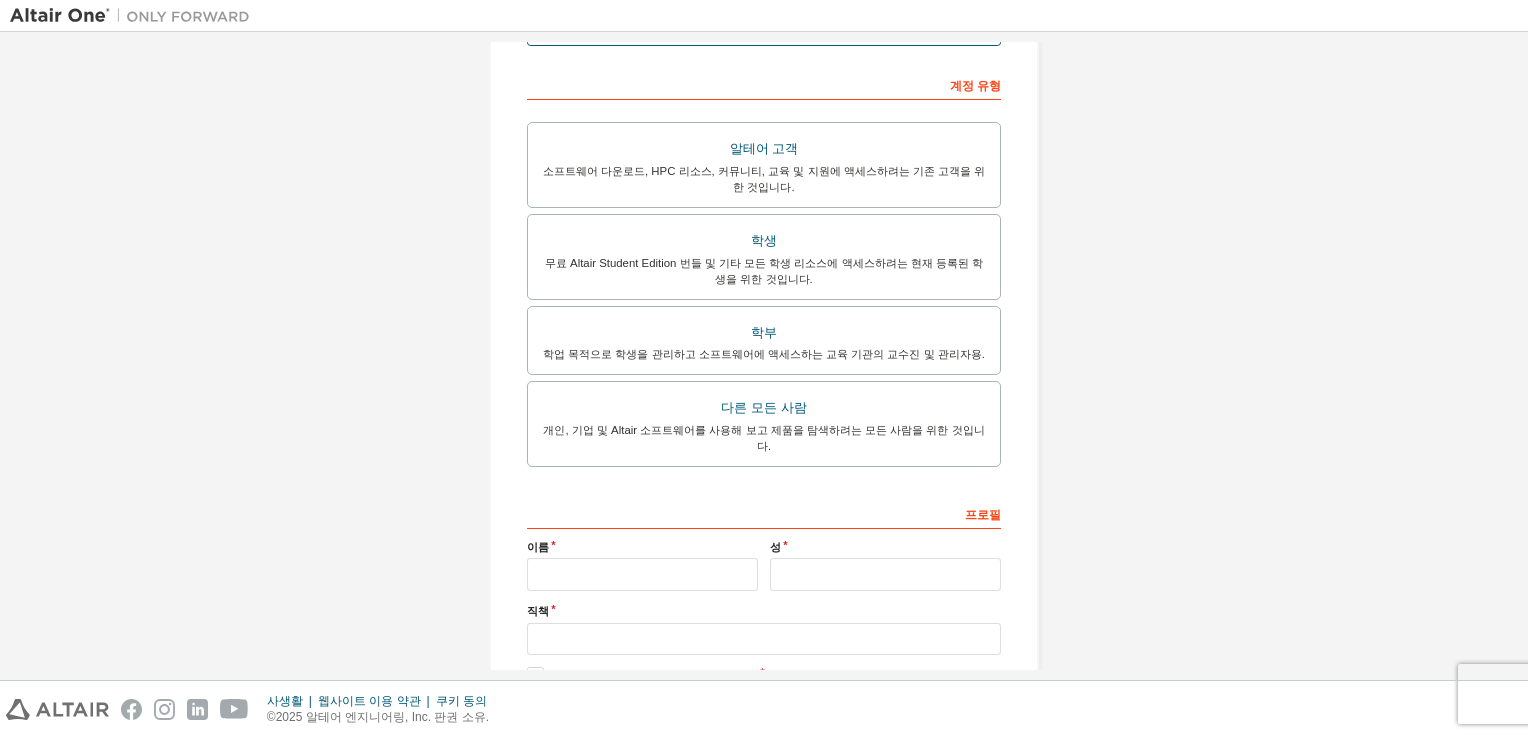 scroll, scrollTop: 300, scrollLeft: 0, axis: vertical 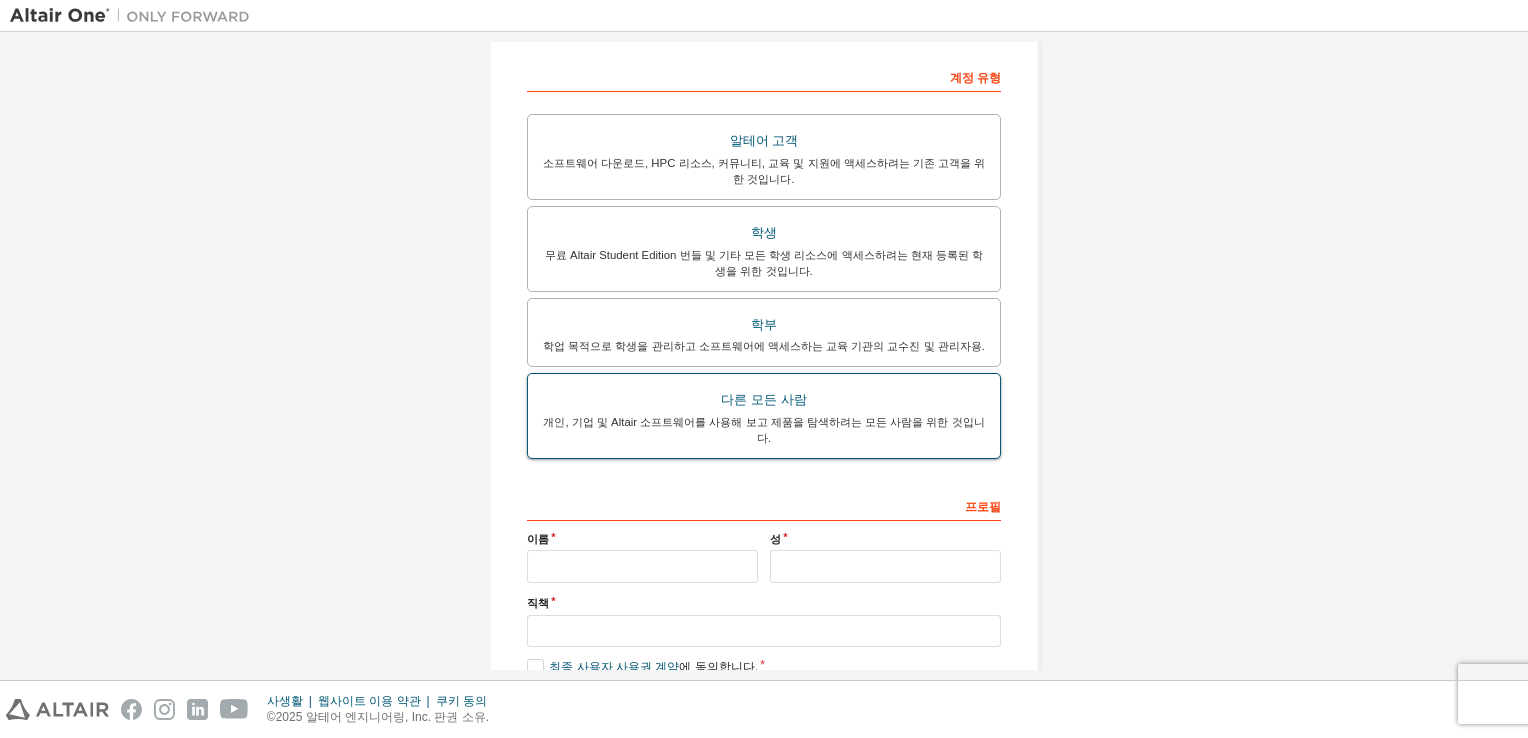 type on "**********" 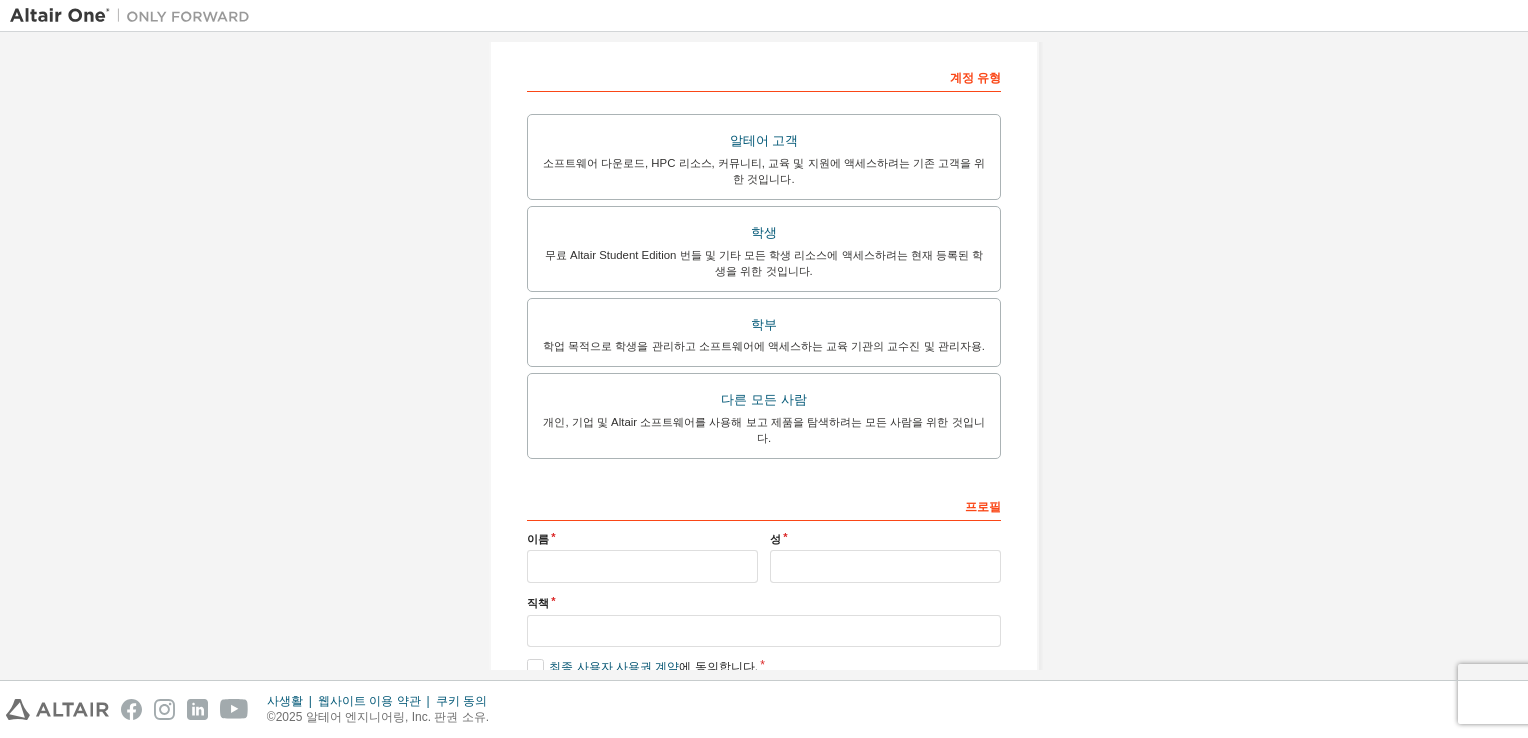 click on "이름" at bounding box center (642, 539) 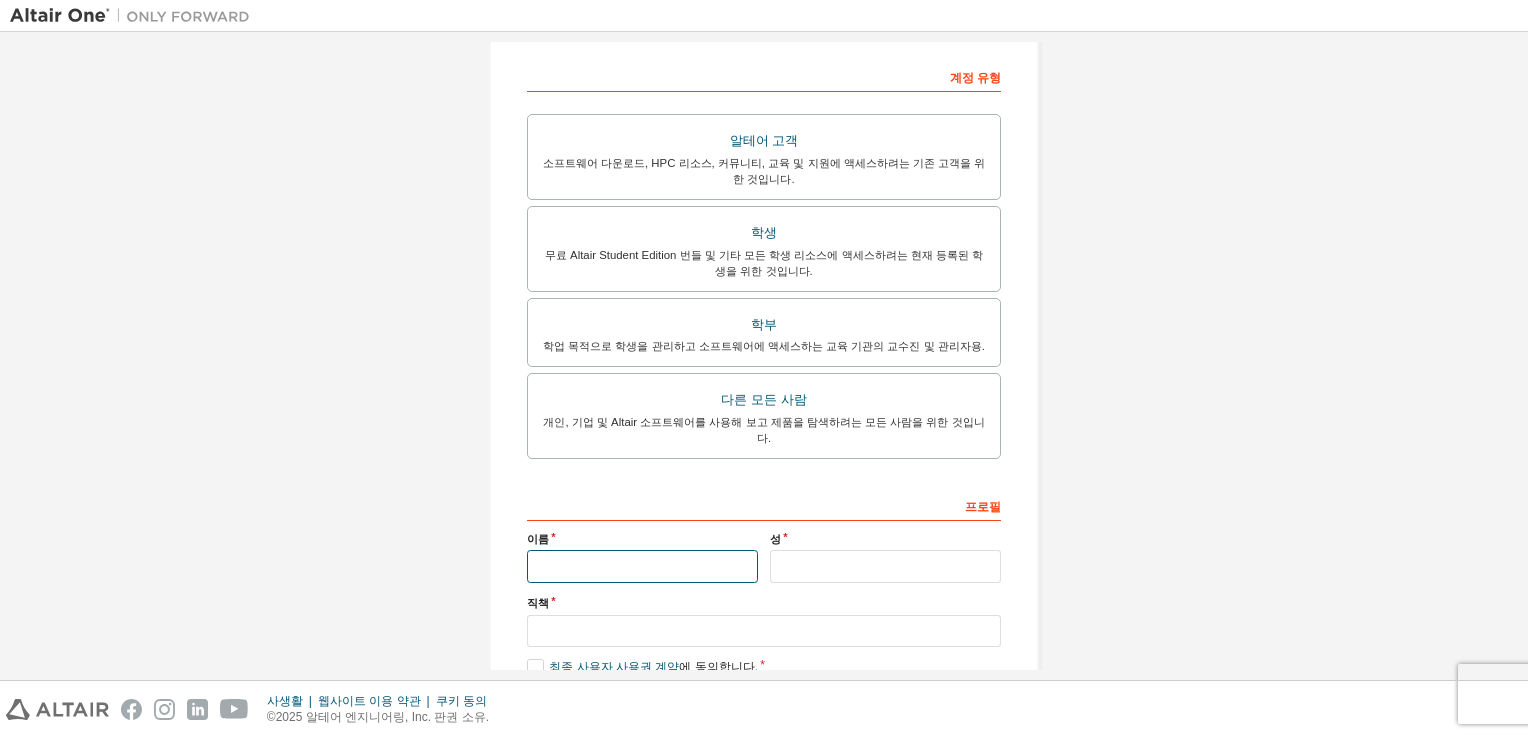 click at bounding box center (642, 566) 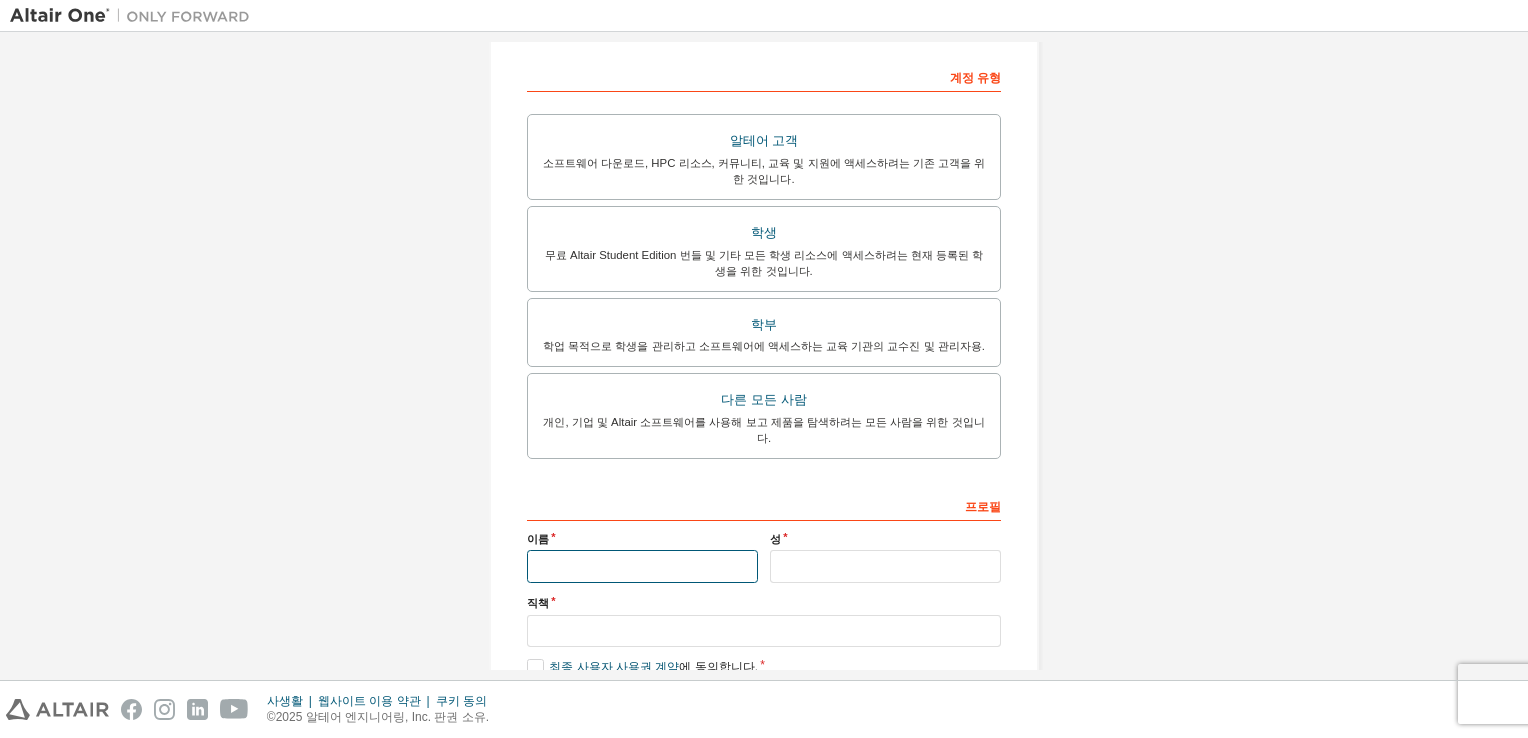 type on "*" 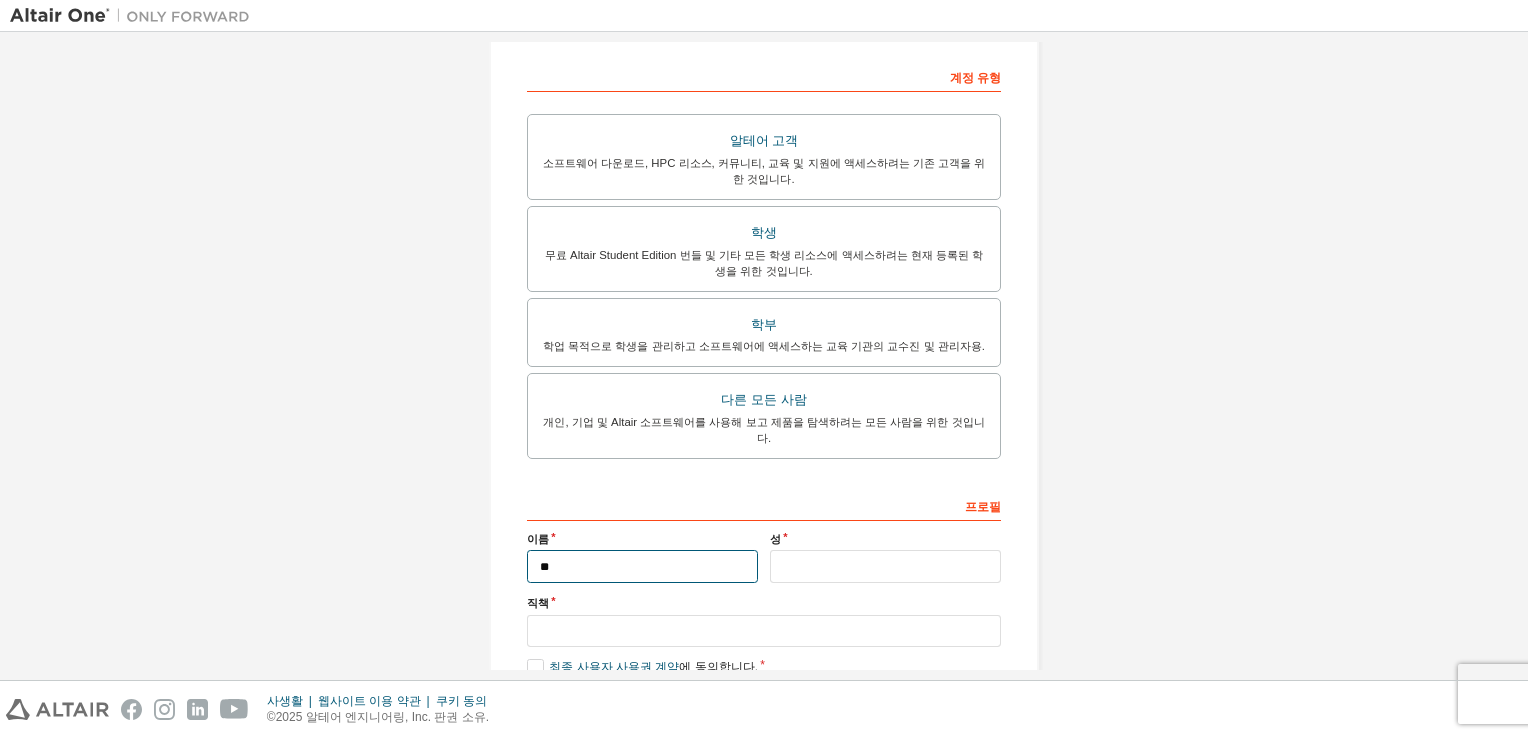 type on "**" 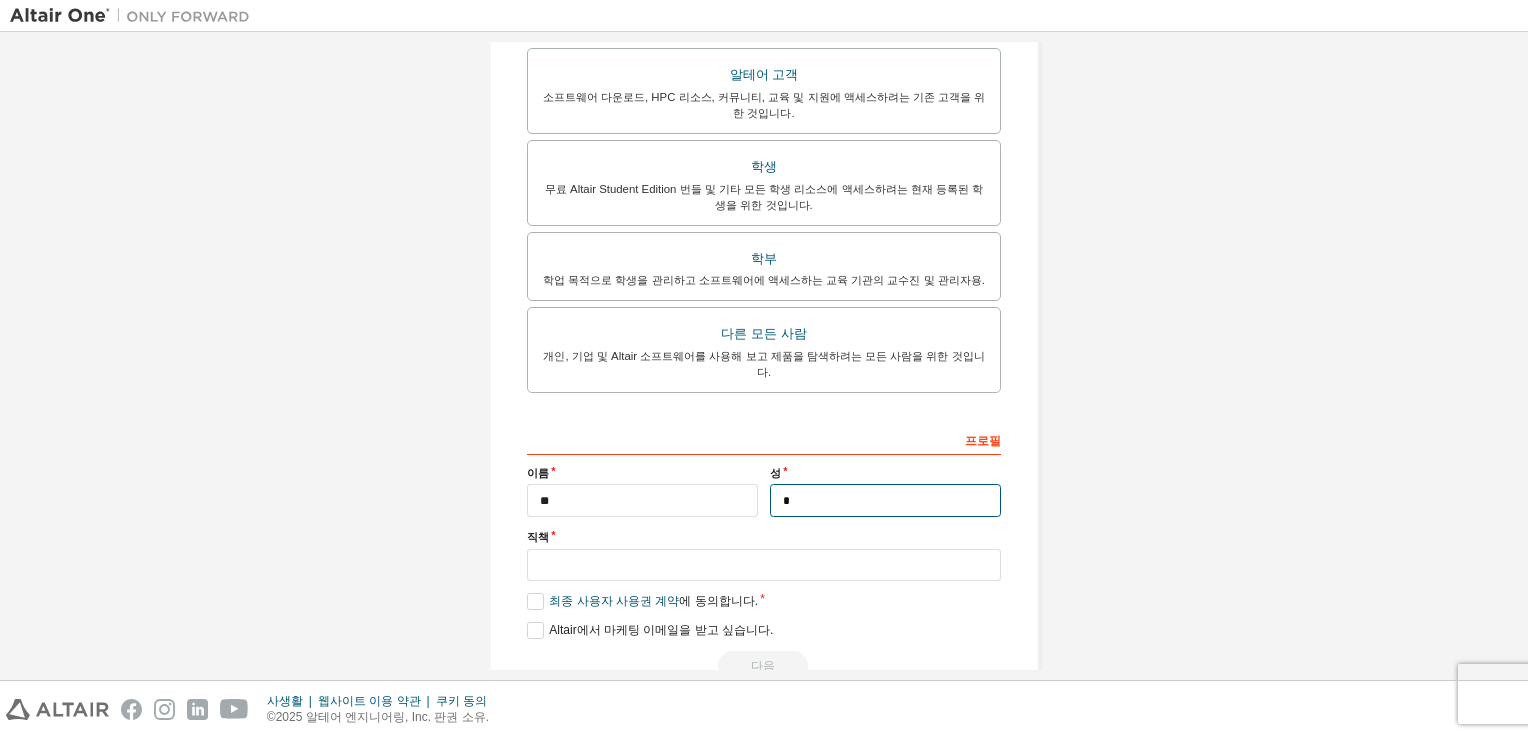 scroll, scrollTop: 394, scrollLeft: 0, axis: vertical 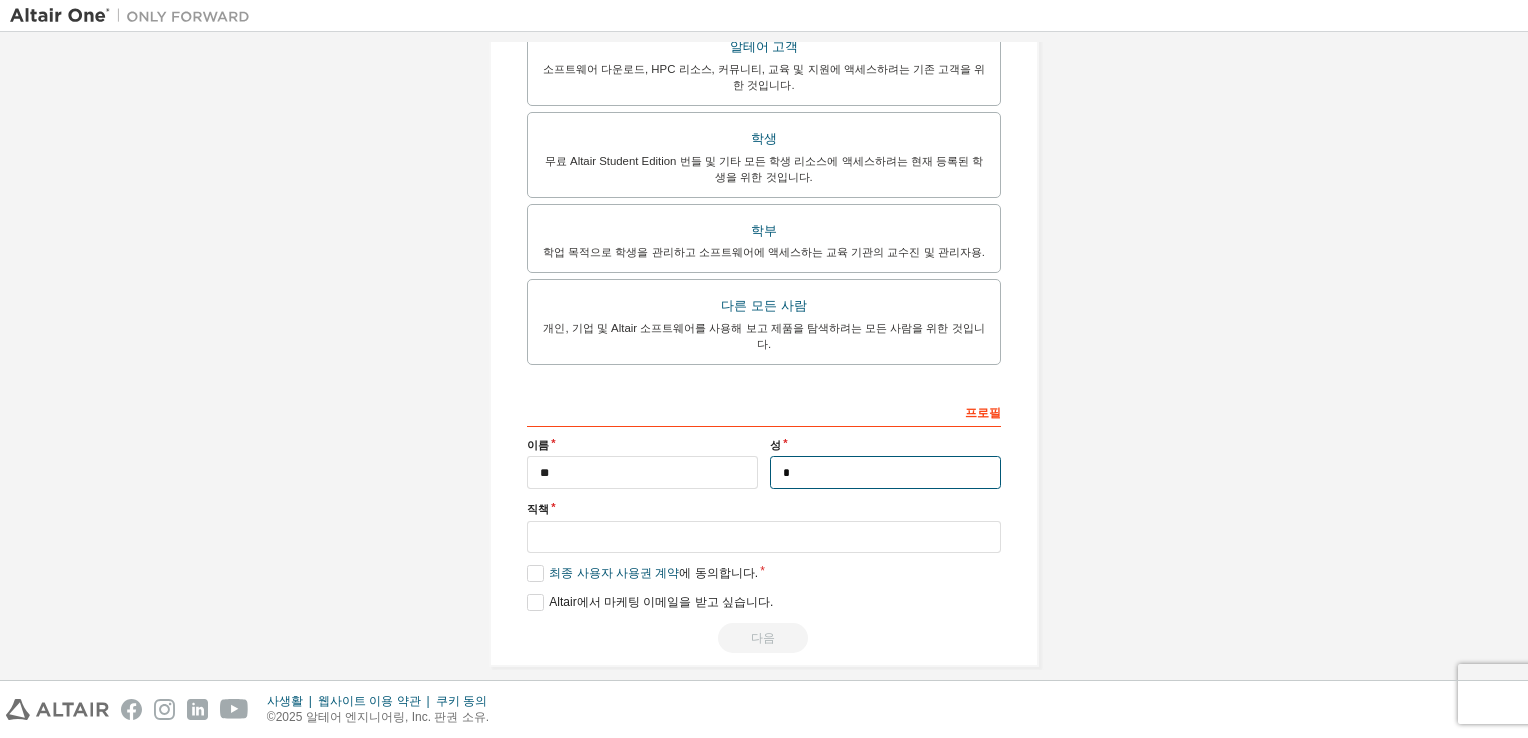 type on "*" 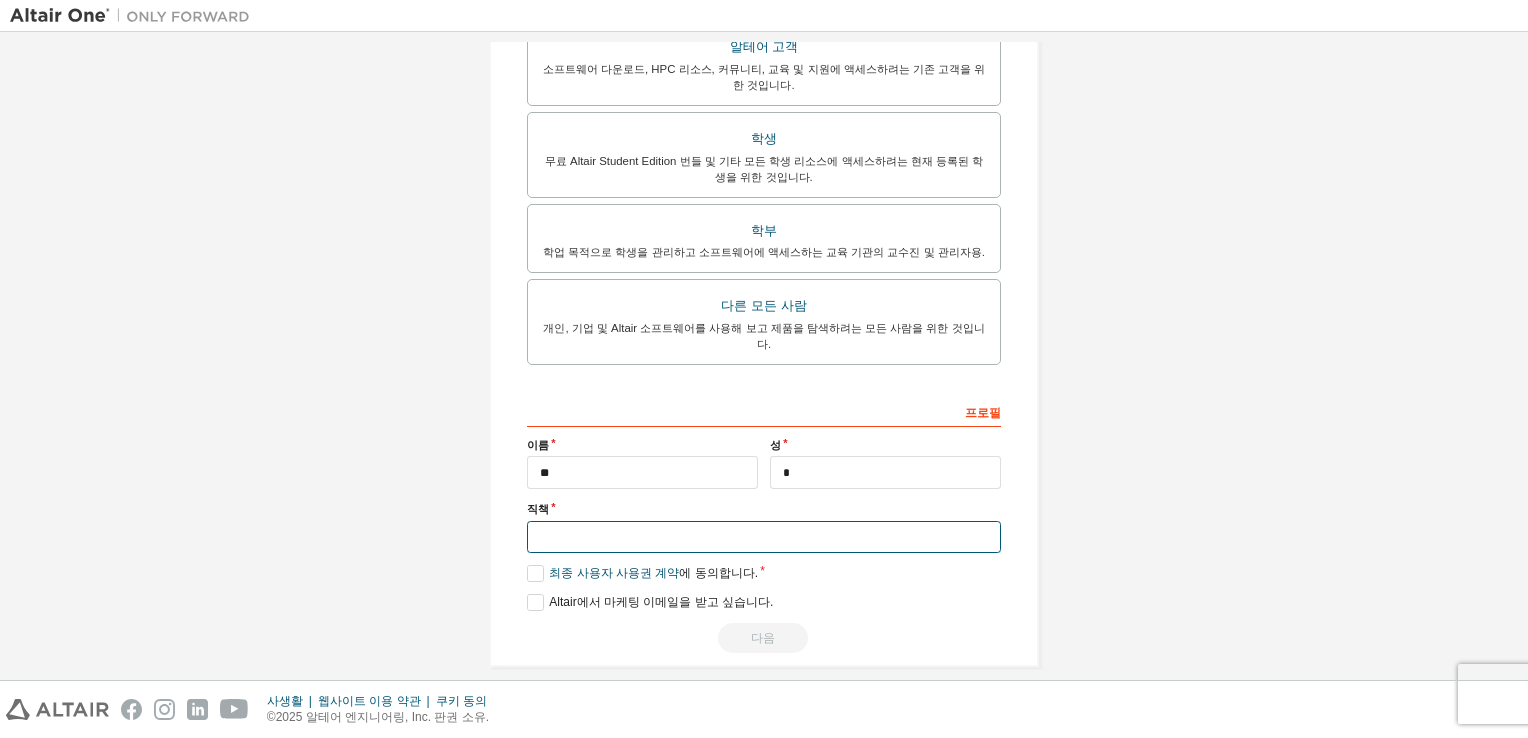 click at bounding box center (764, 537) 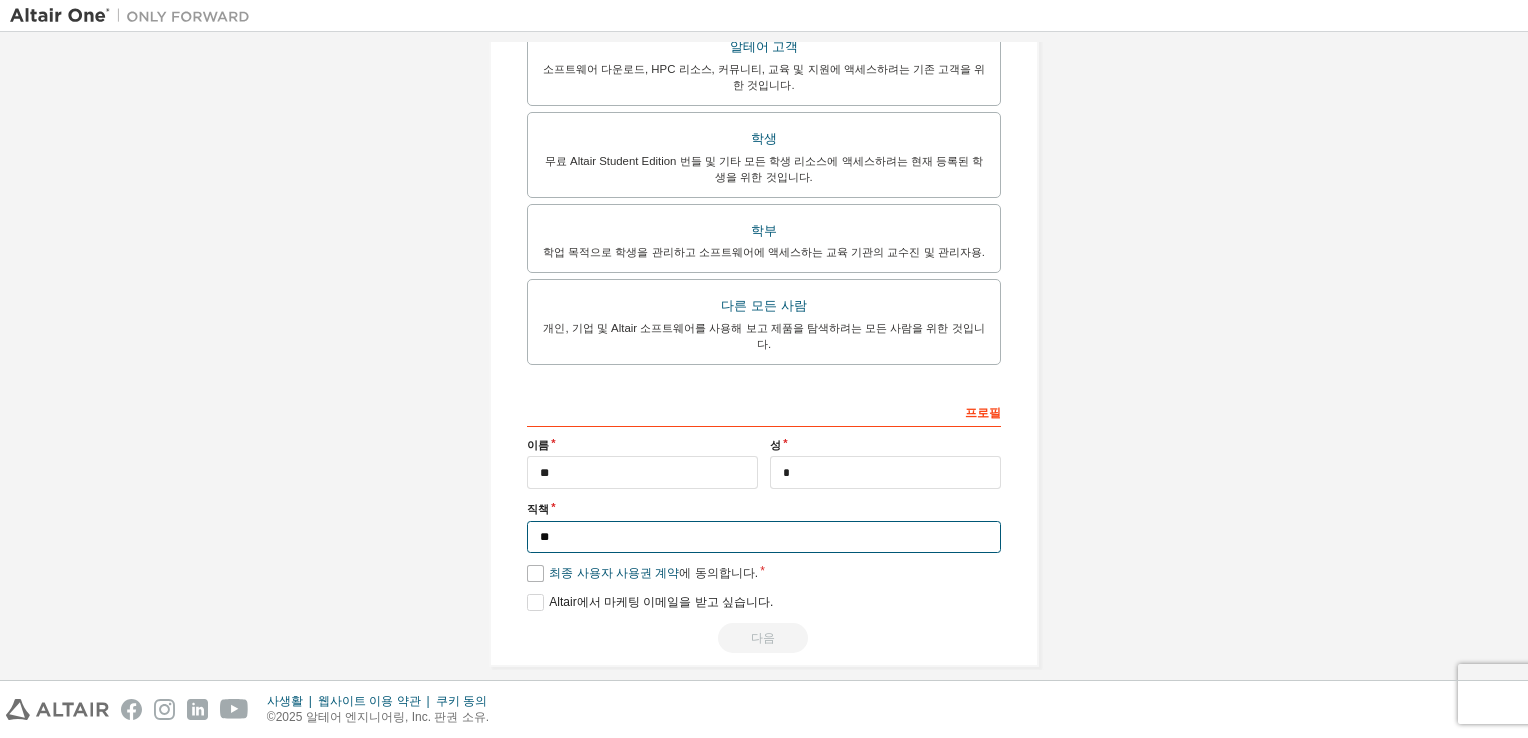 type on "**" 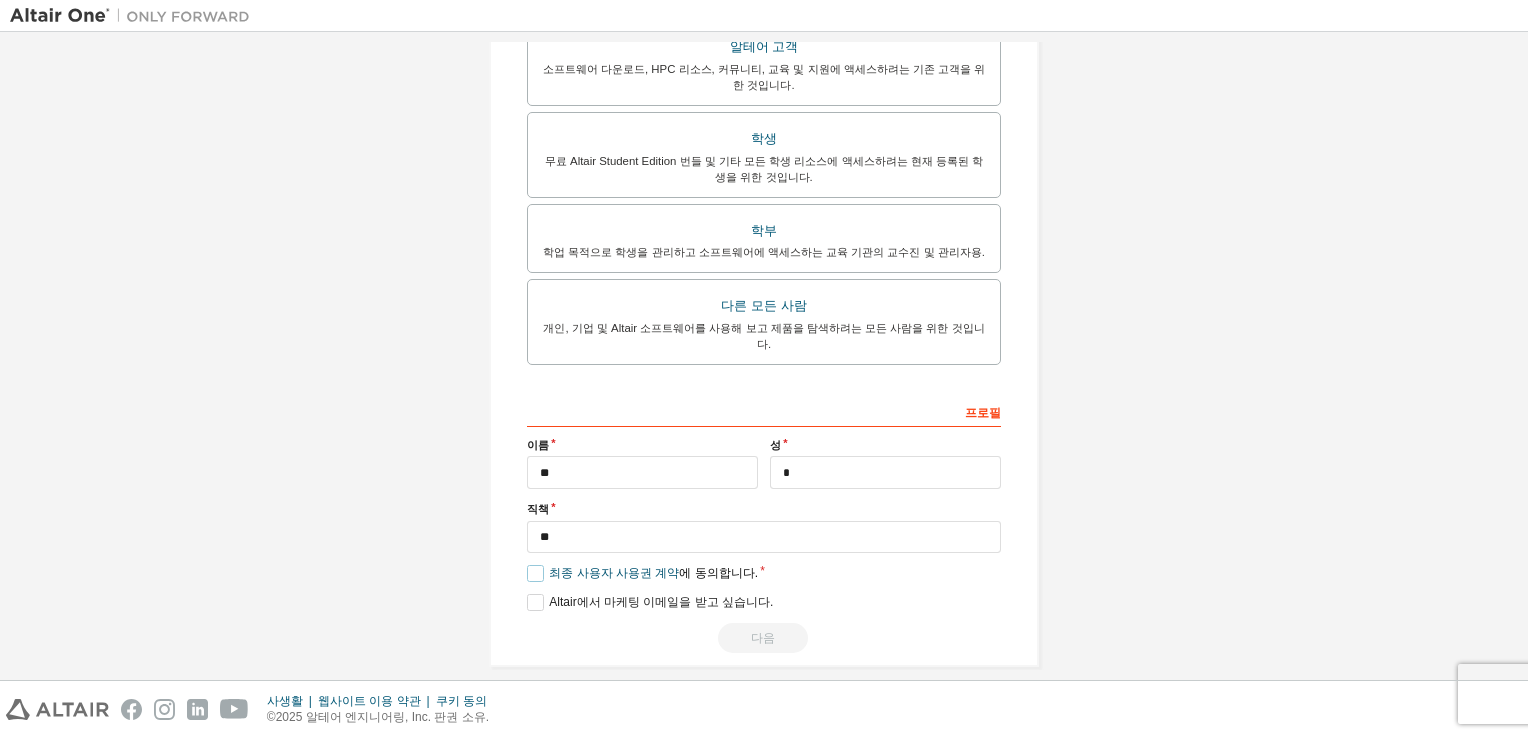click on "최종 사용자 사용권 계약 에 동의합니다." at bounding box center (642, 573) 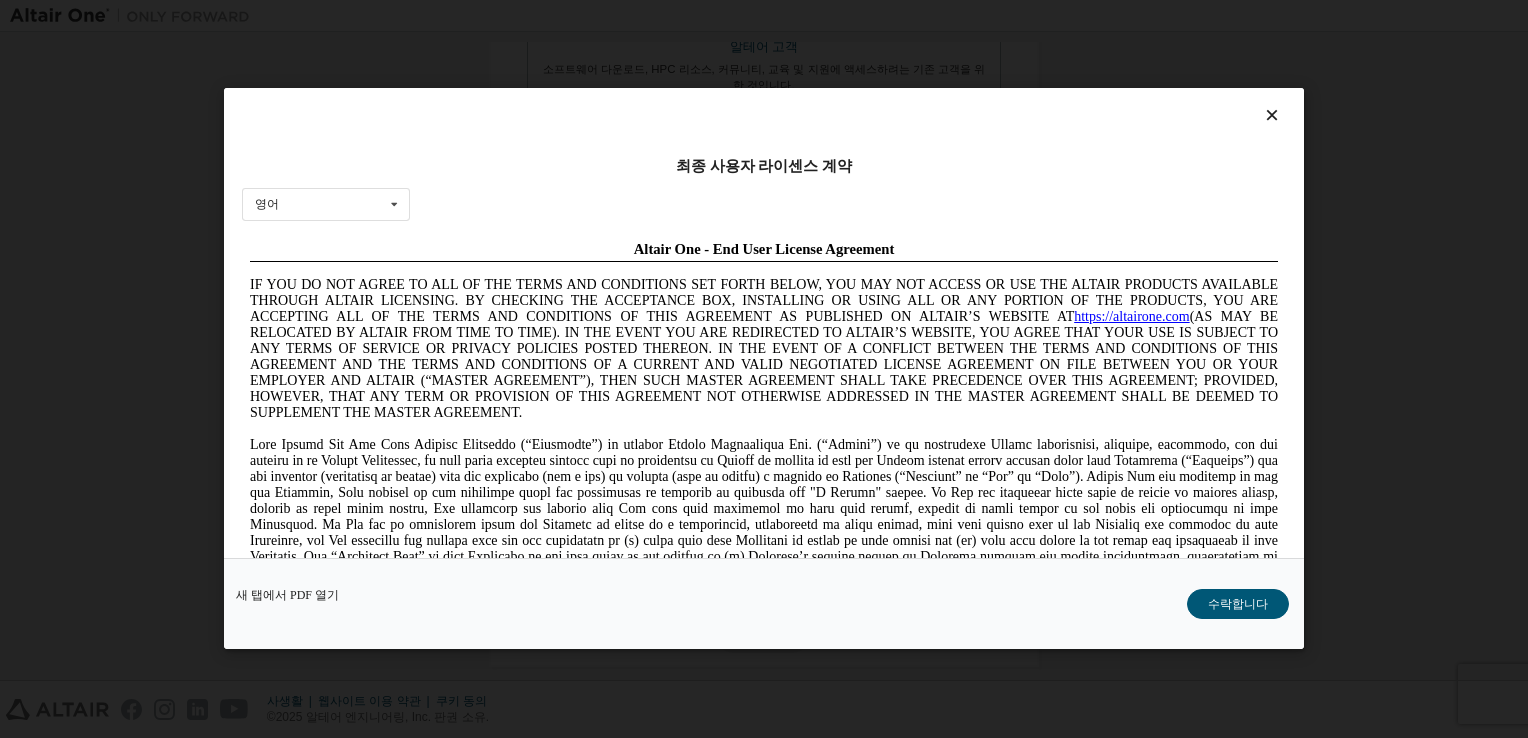 scroll, scrollTop: 0, scrollLeft: 0, axis: both 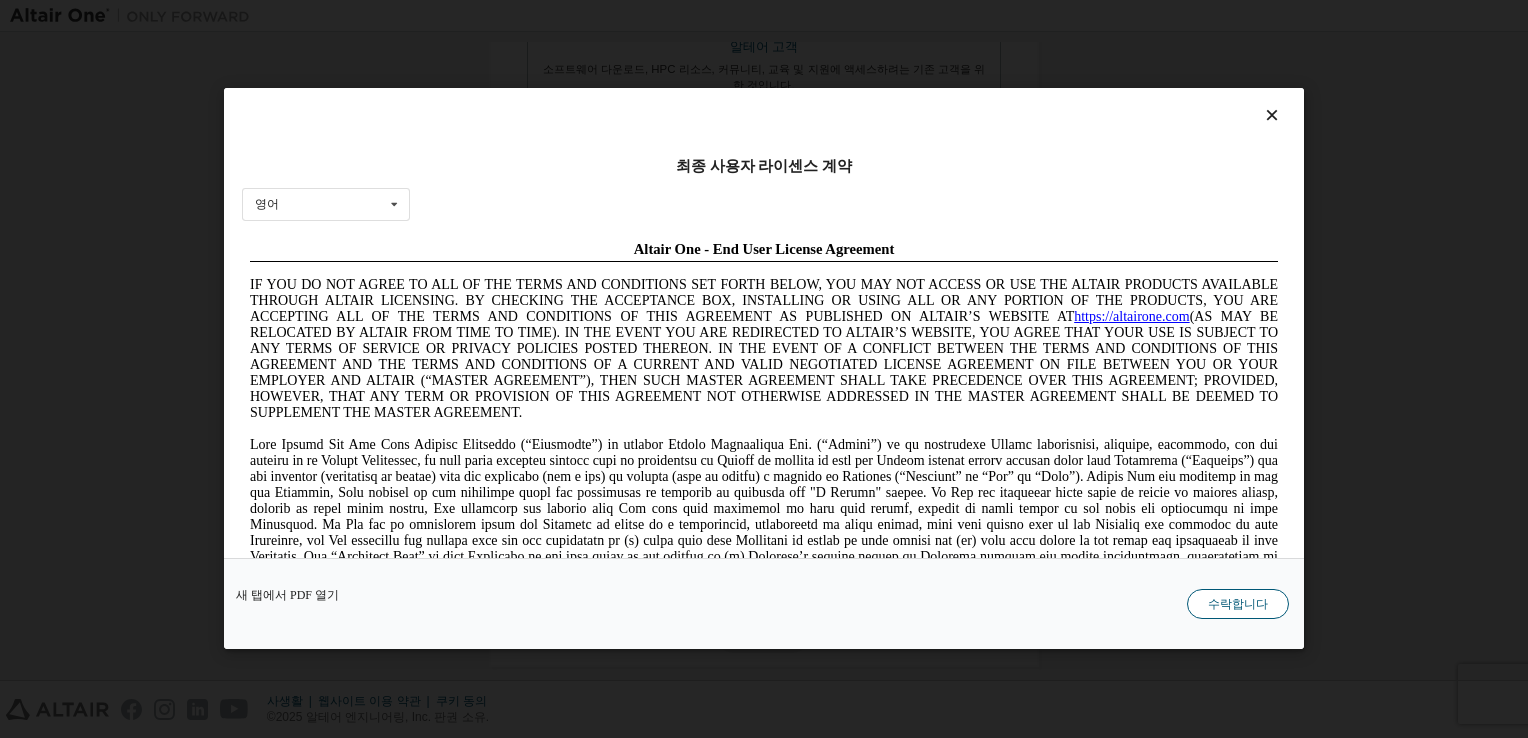 click on "수락합니다" at bounding box center (1238, 605) 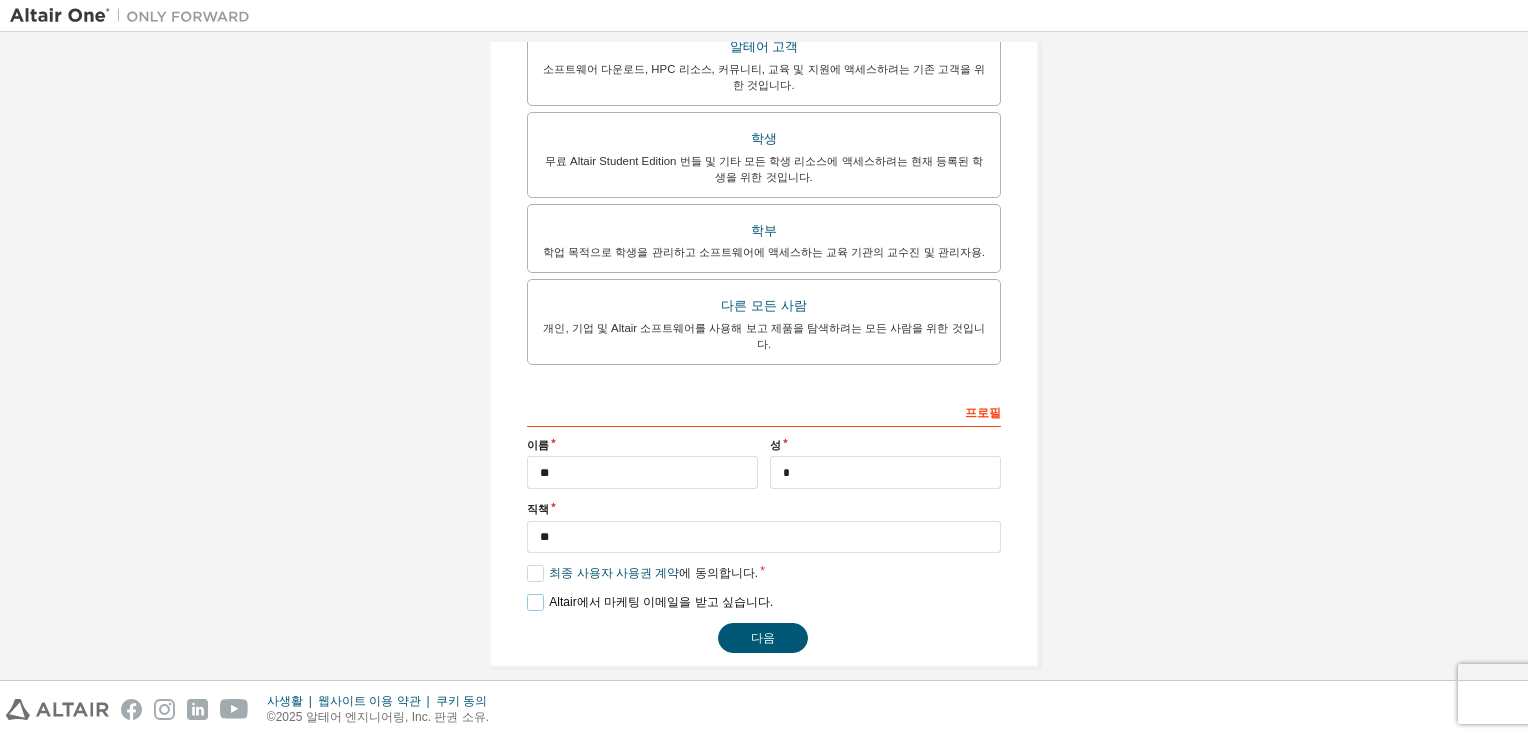 click on "Altair에서 마케팅 이메일을 받고 싶습니다." at bounding box center [650, 602] 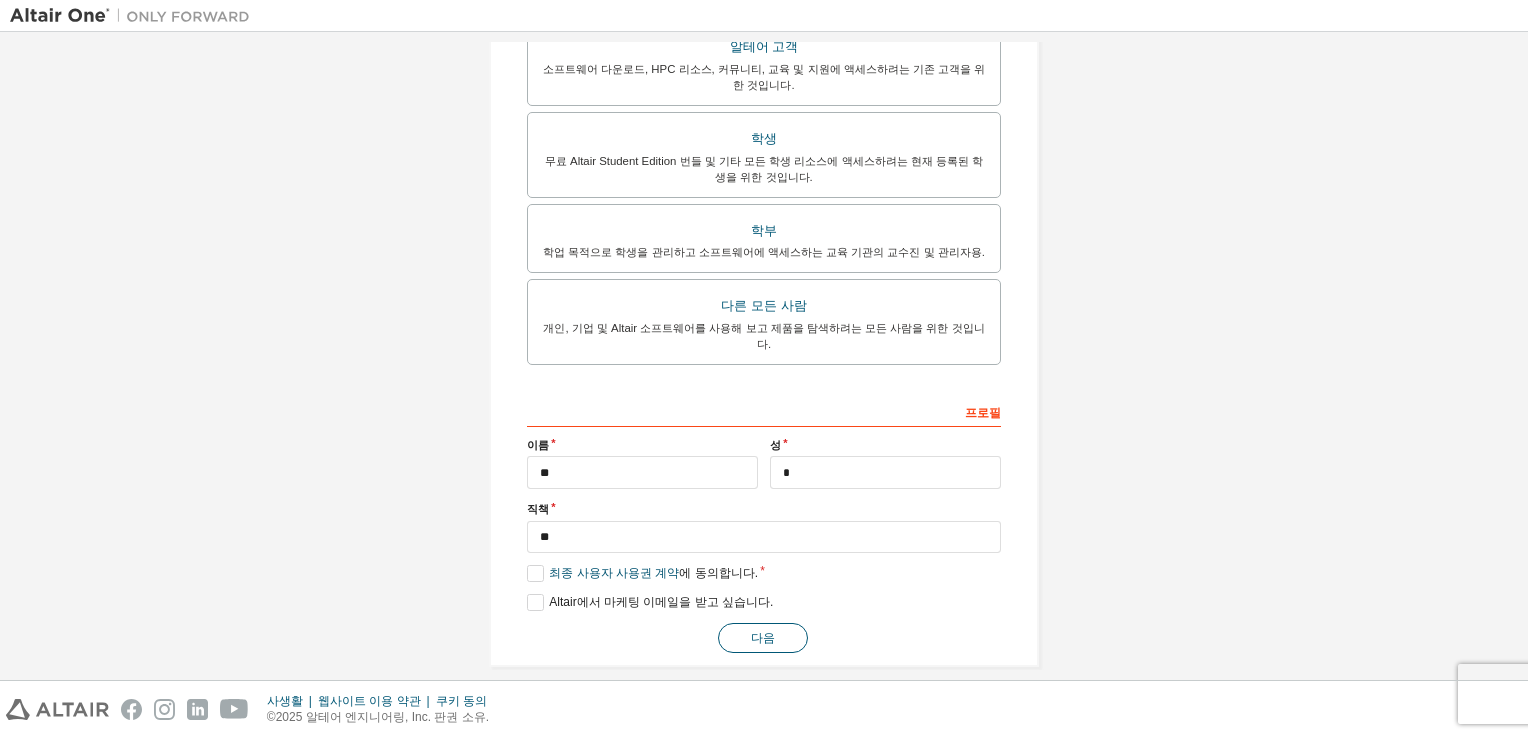 click on "다음" at bounding box center (763, 638) 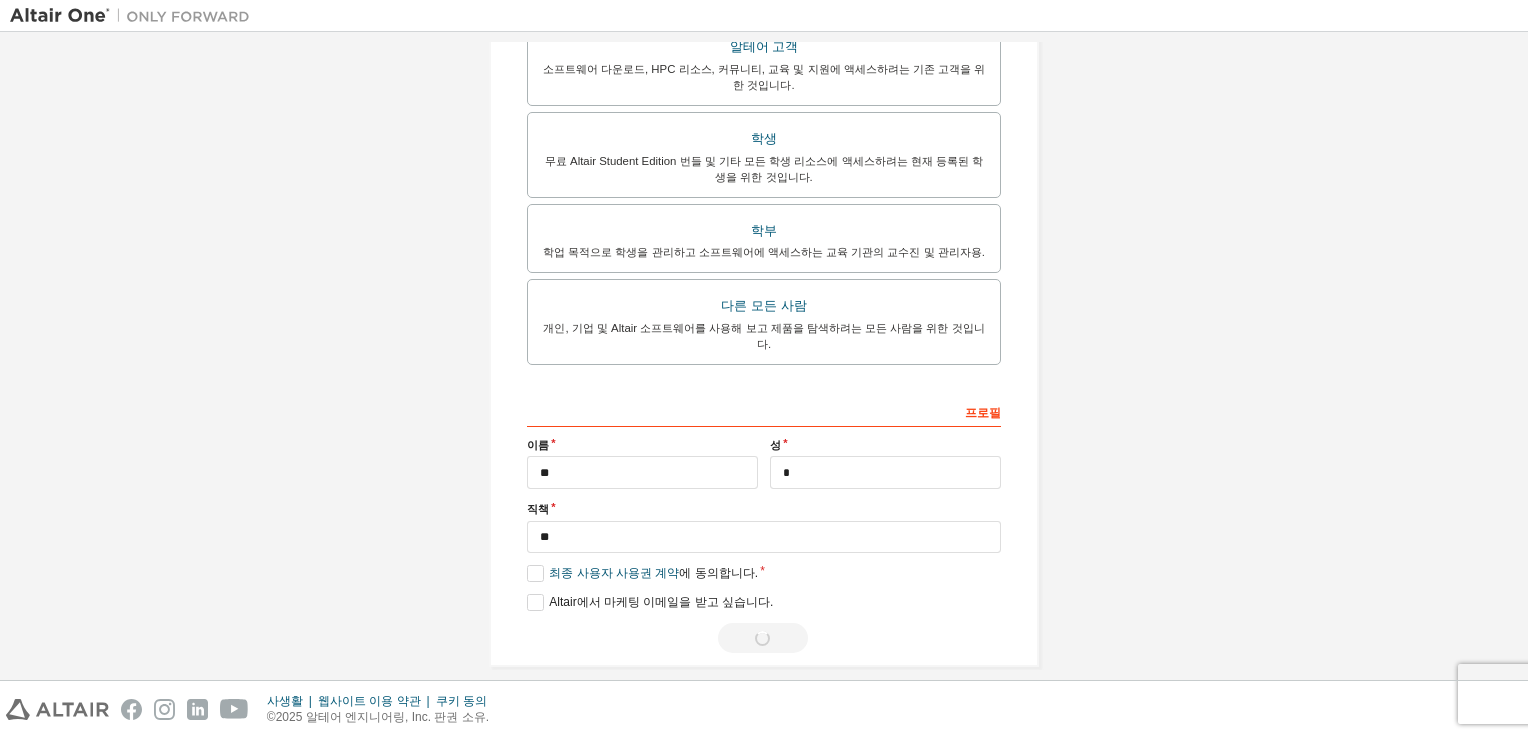 scroll, scrollTop: 0, scrollLeft: 0, axis: both 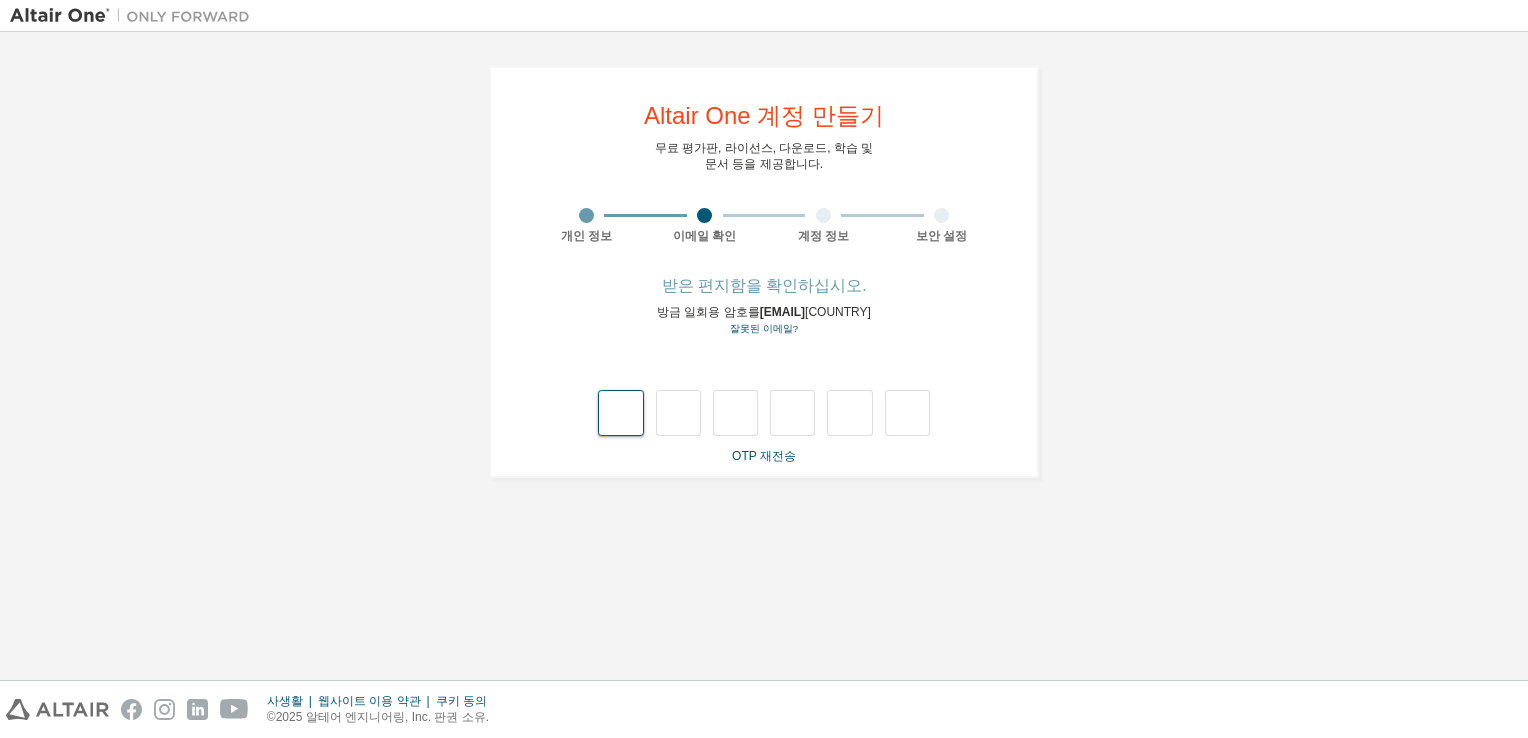click at bounding box center (620, 413) 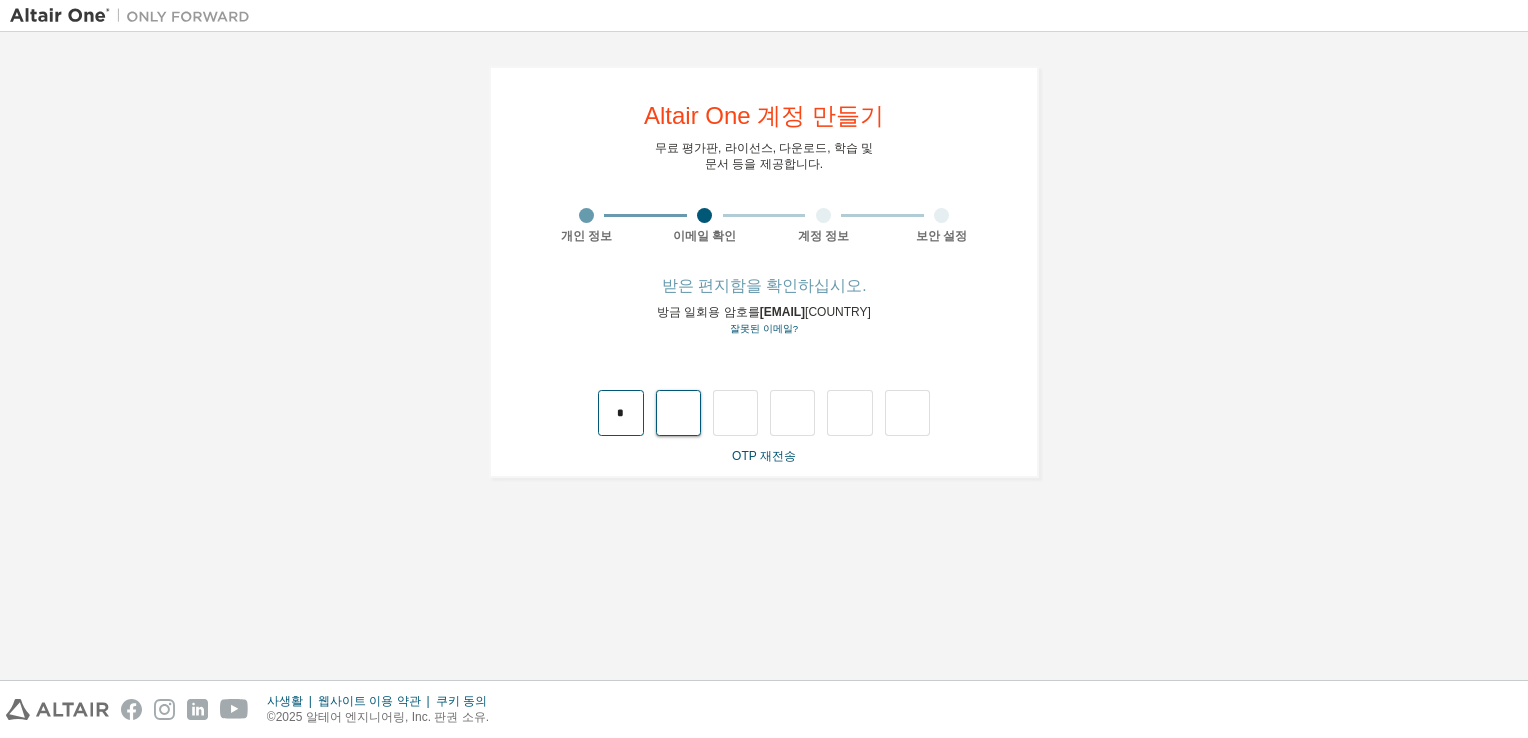 type on "*" 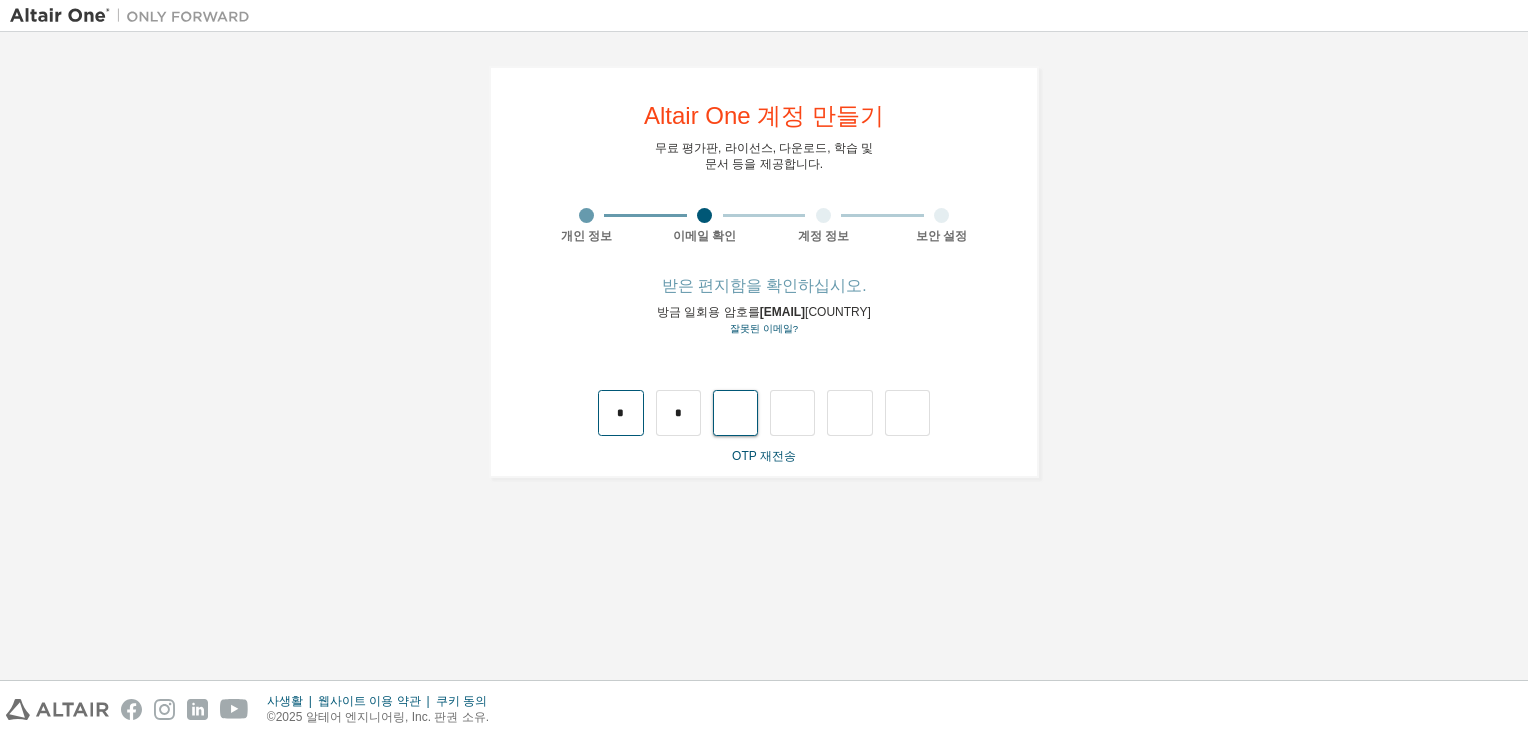 type on "*" 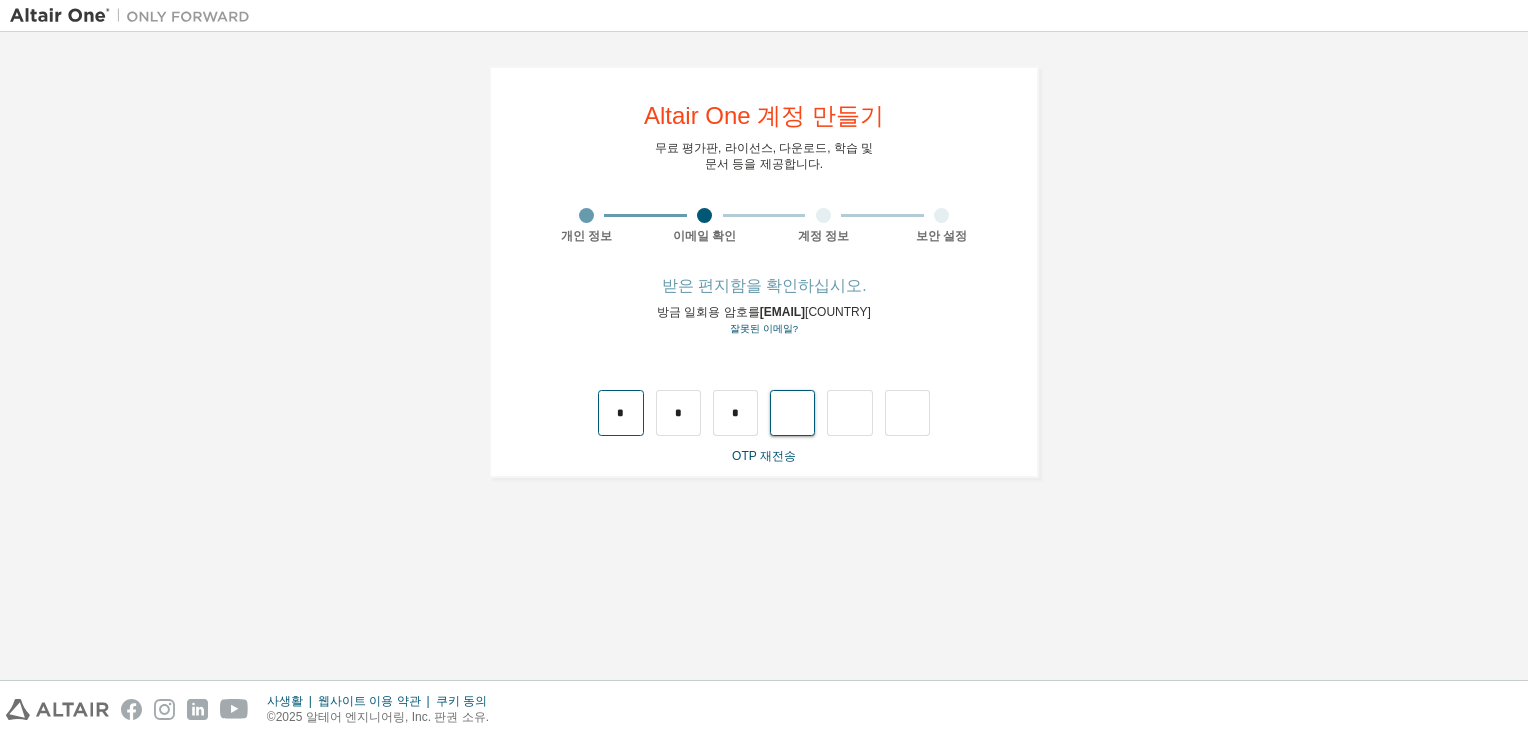 type on "*" 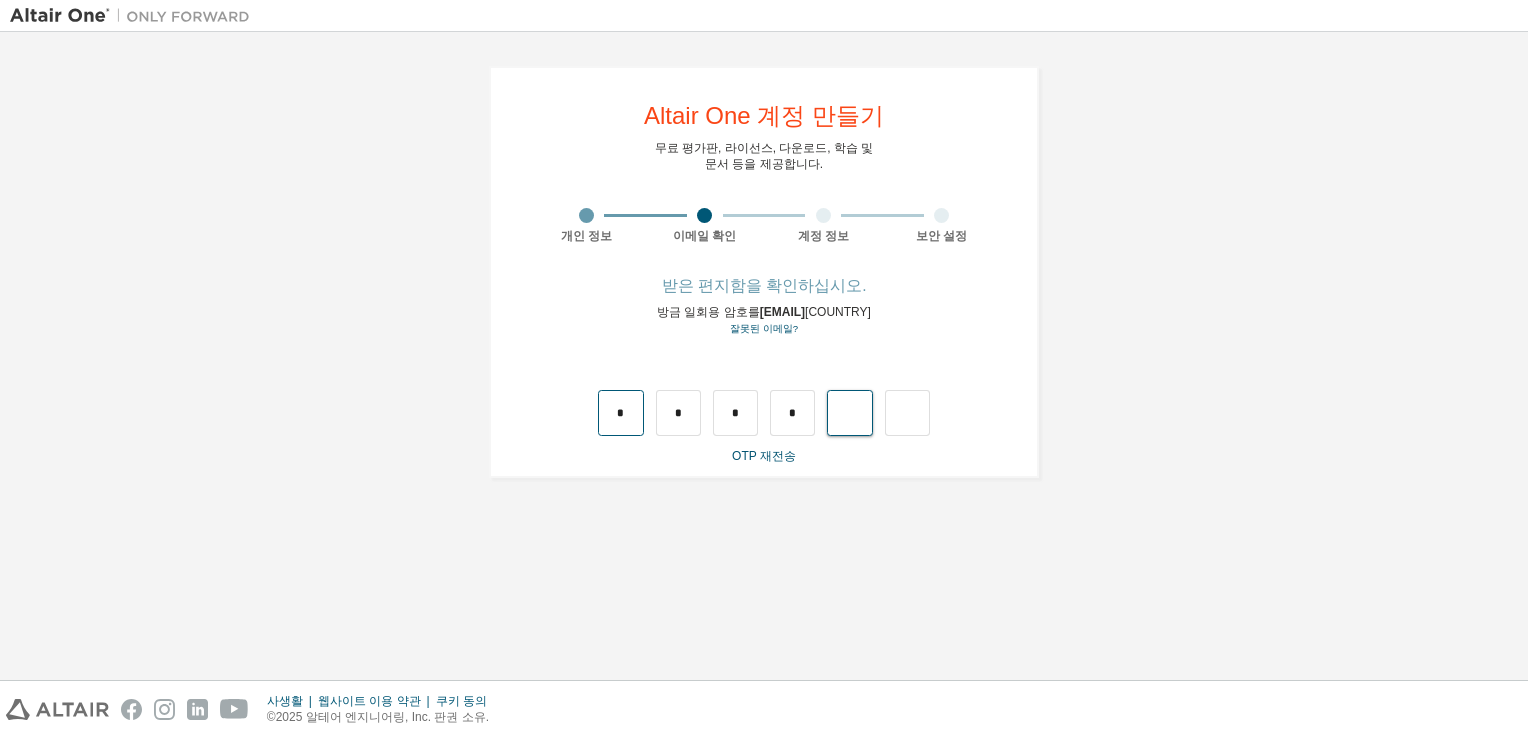 type on "*" 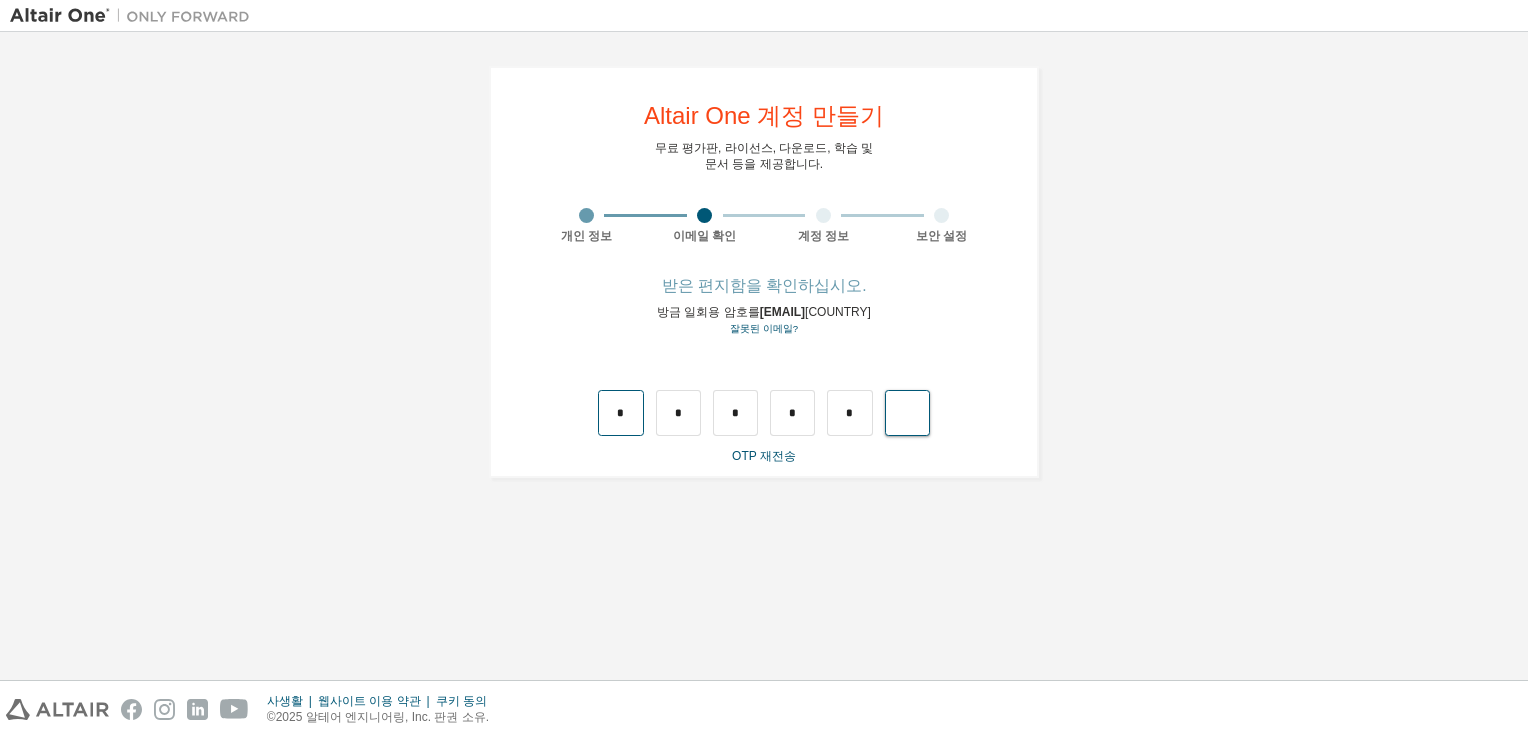 type on "*" 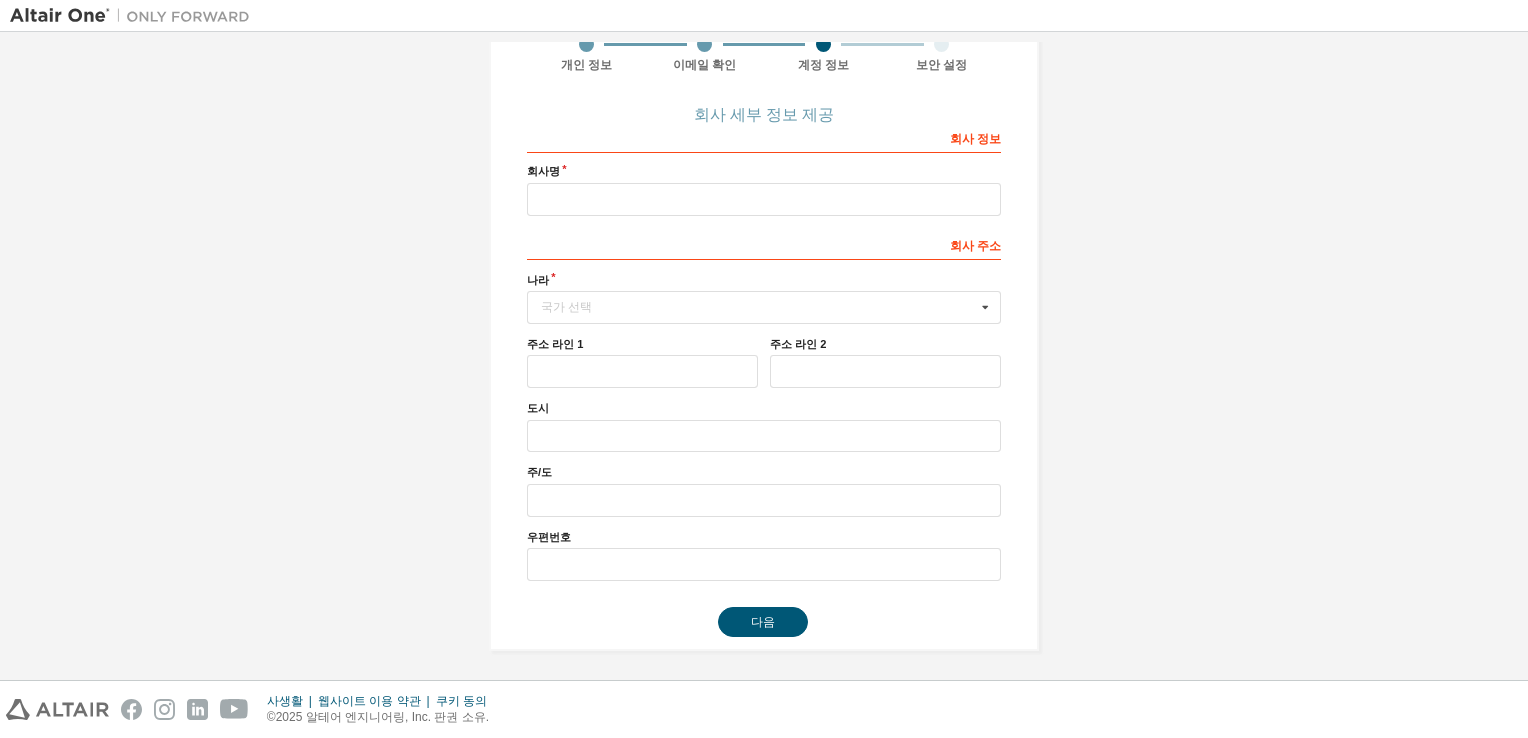 scroll, scrollTop: 71, scrollLeft: 0, axis: vertical 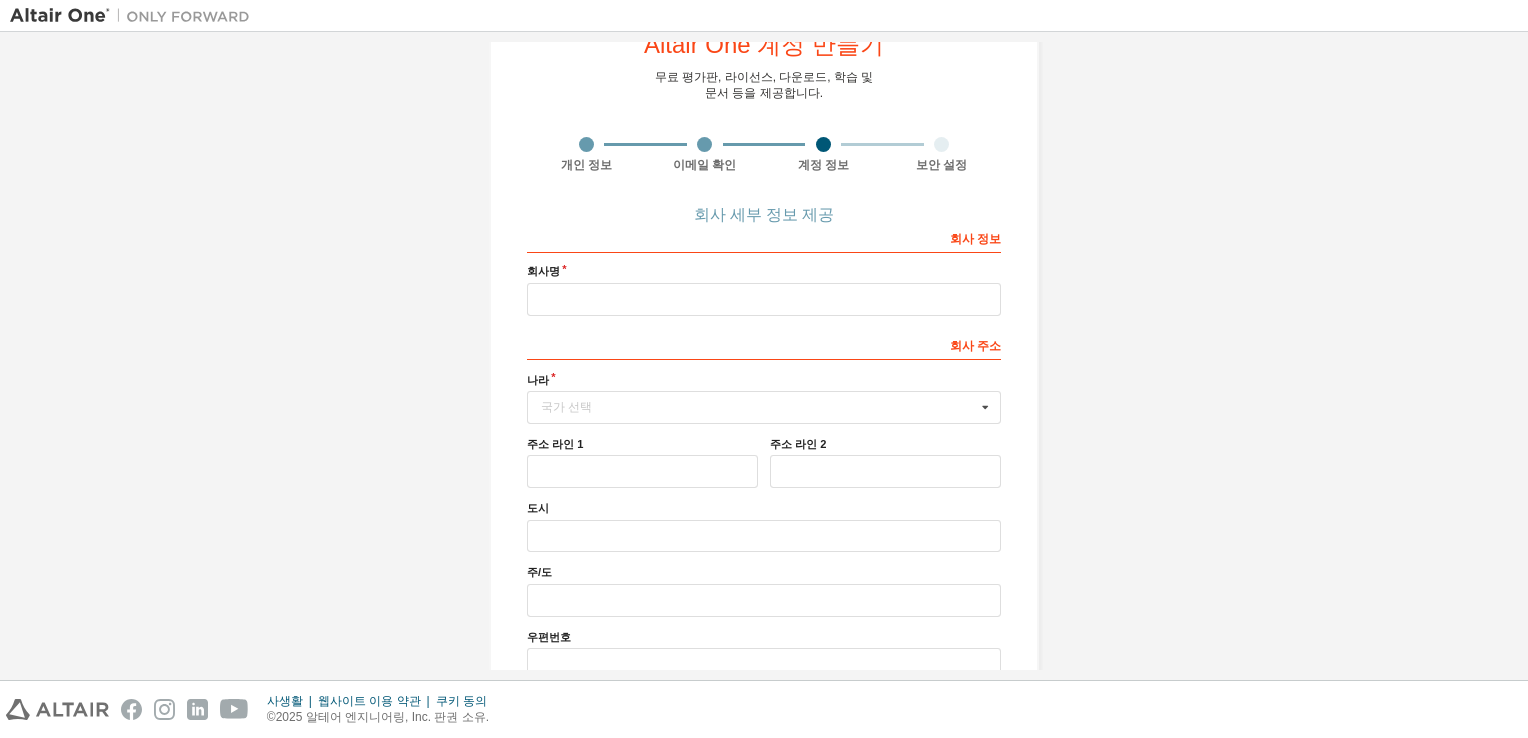 click on "회사 정보" at bounding box center (764, 237) 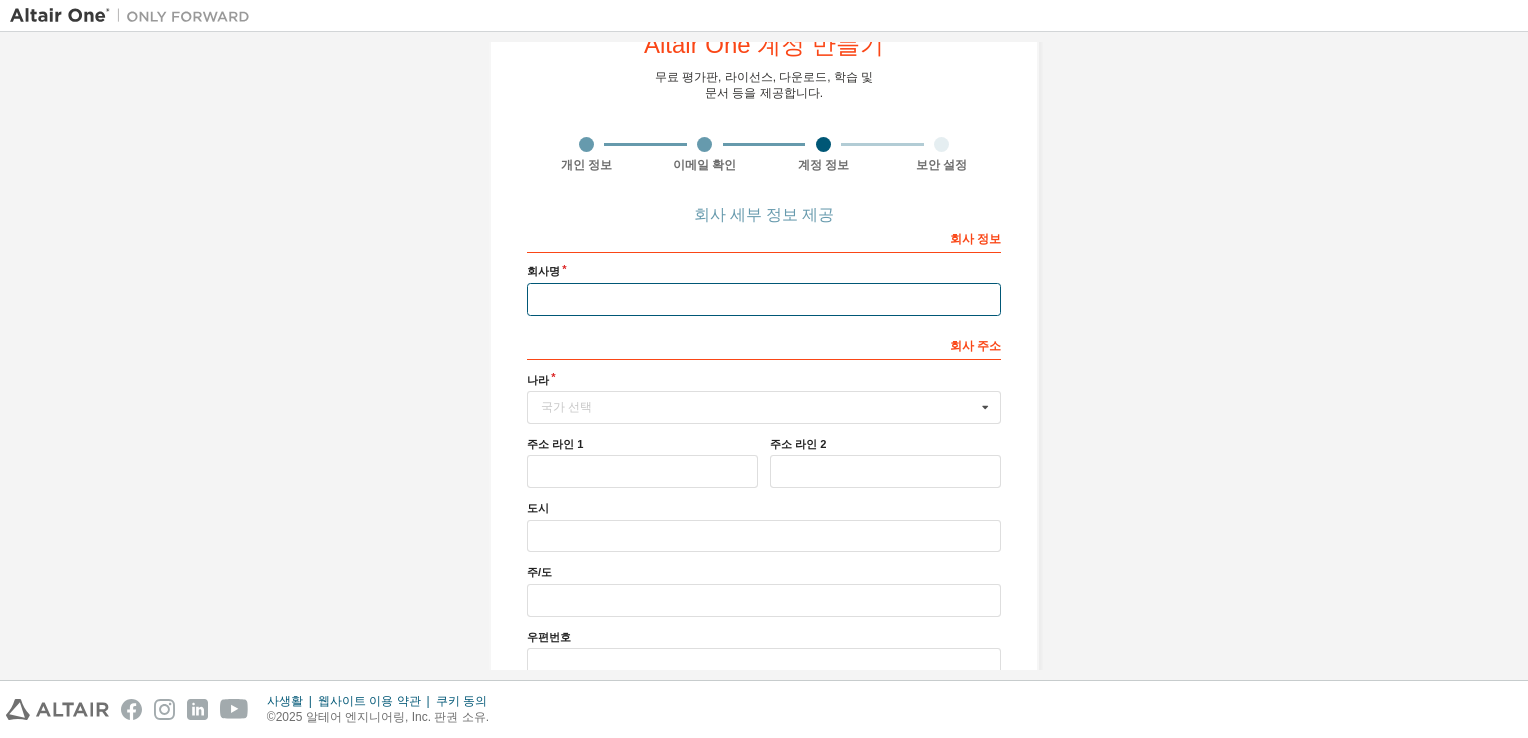 click at bounding box center (764, 299) 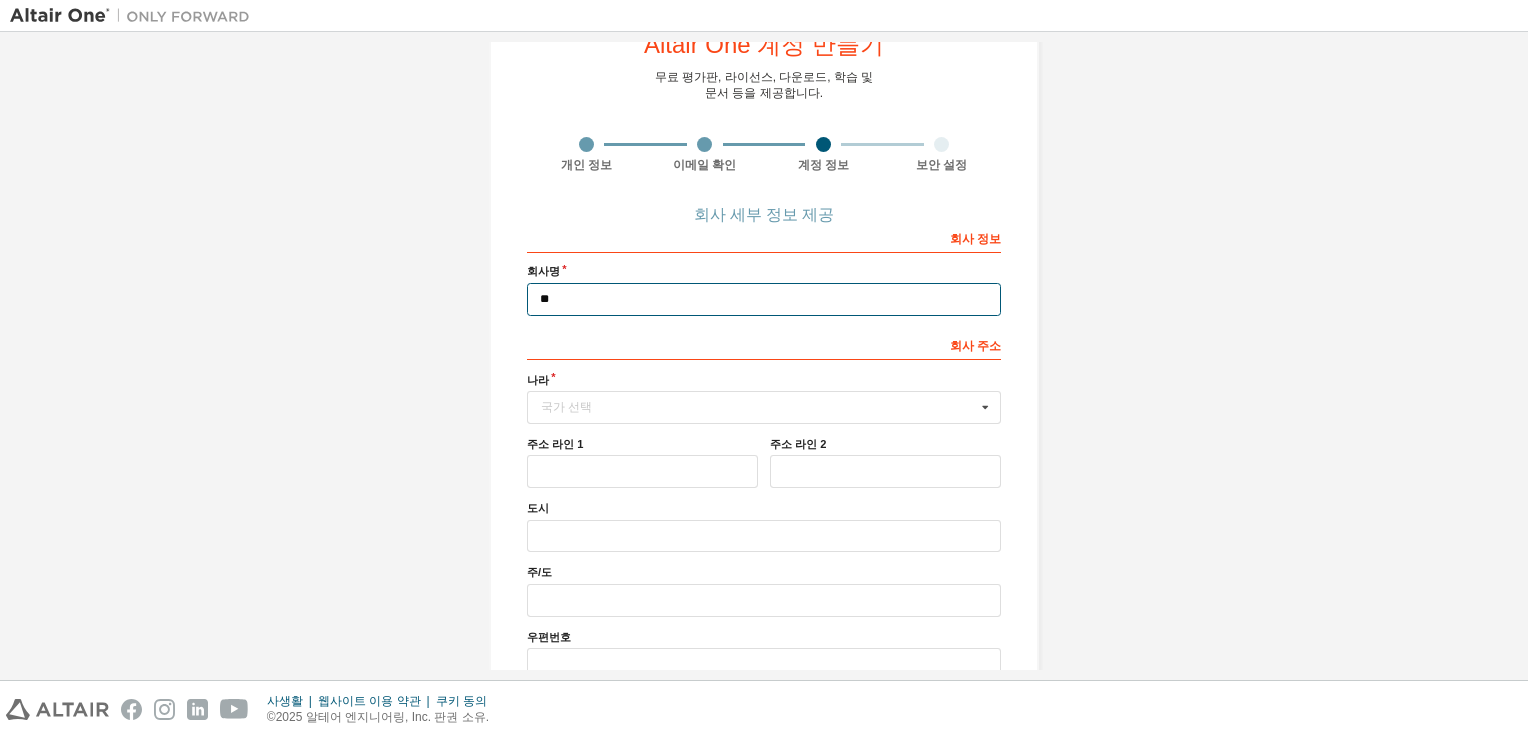 type on "*" 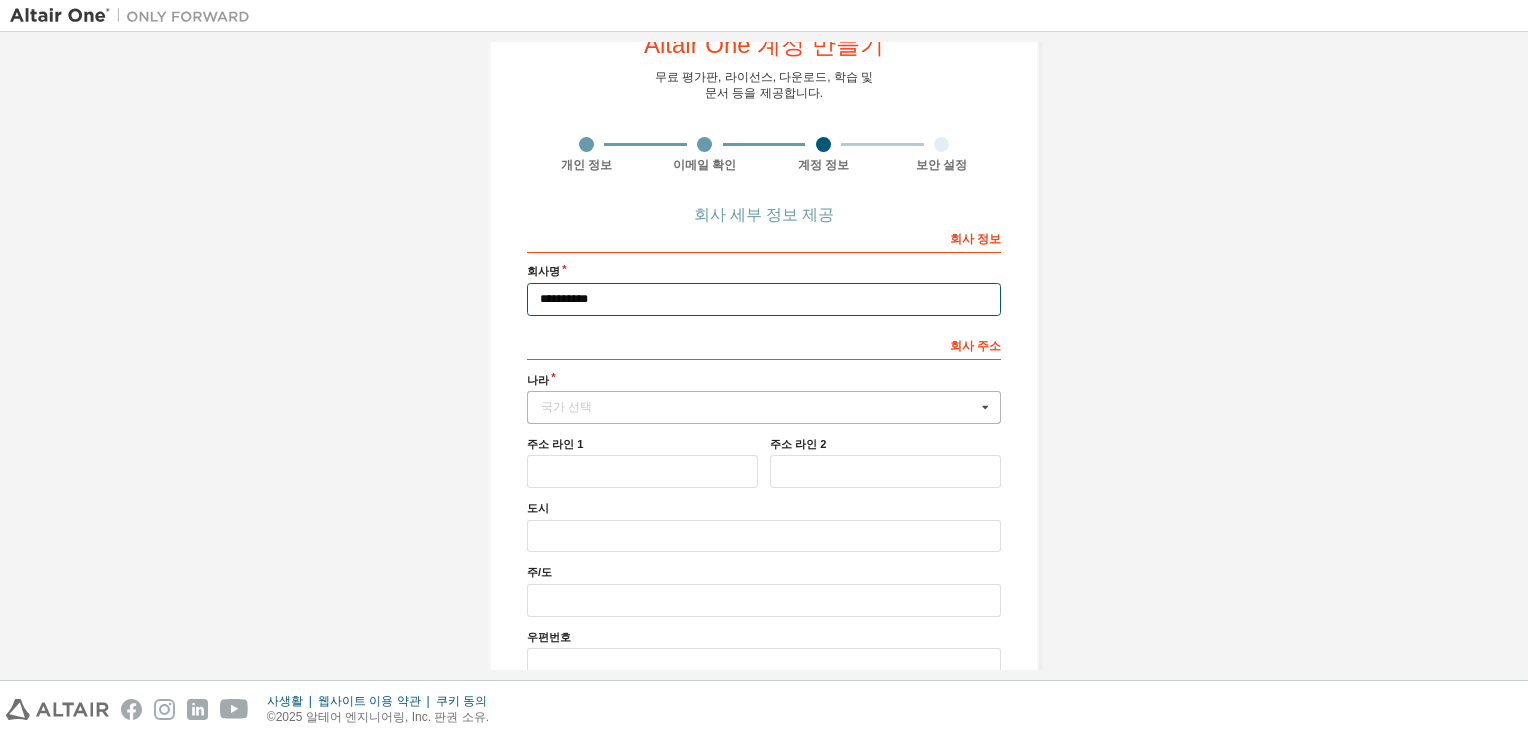 type on "**********" 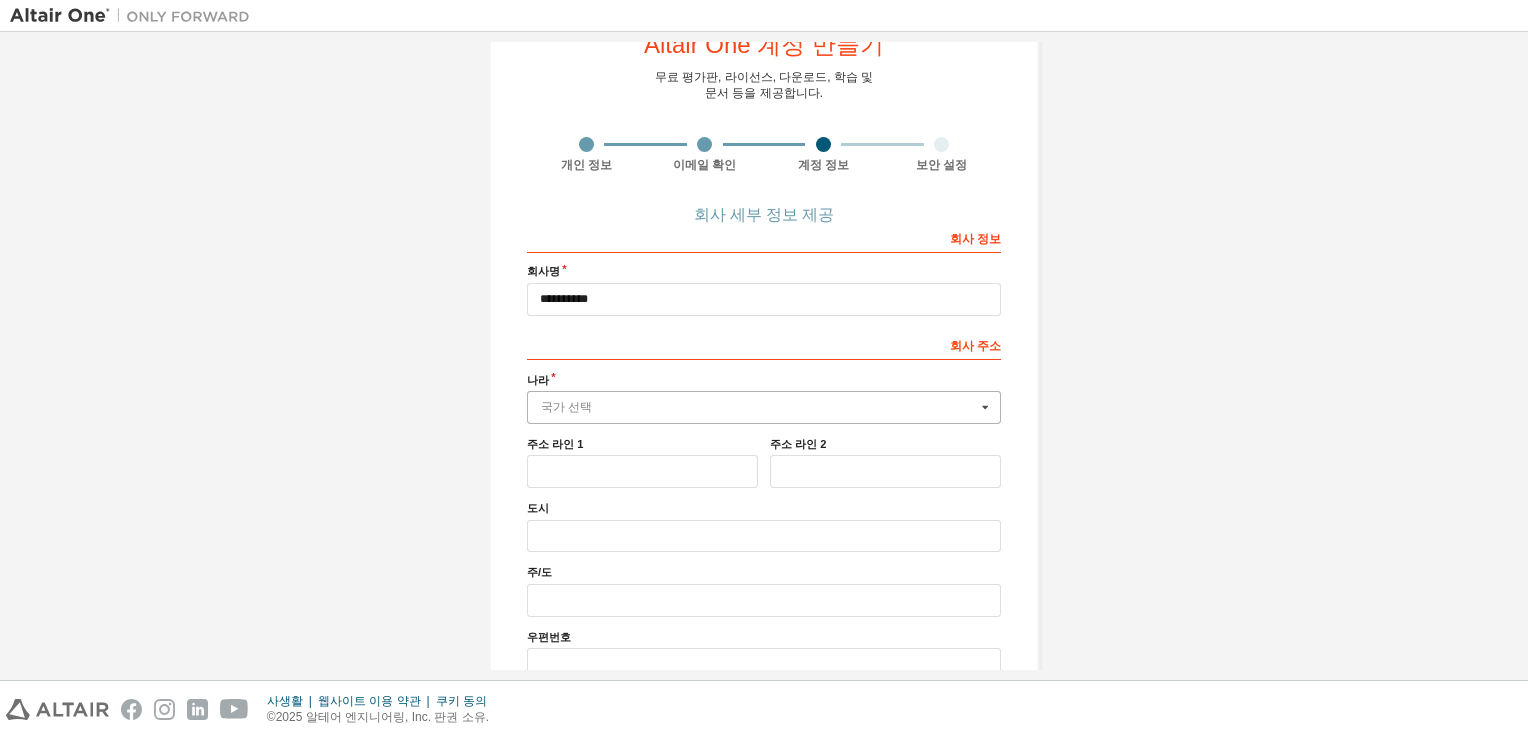 click at bounding box center (765, 407) 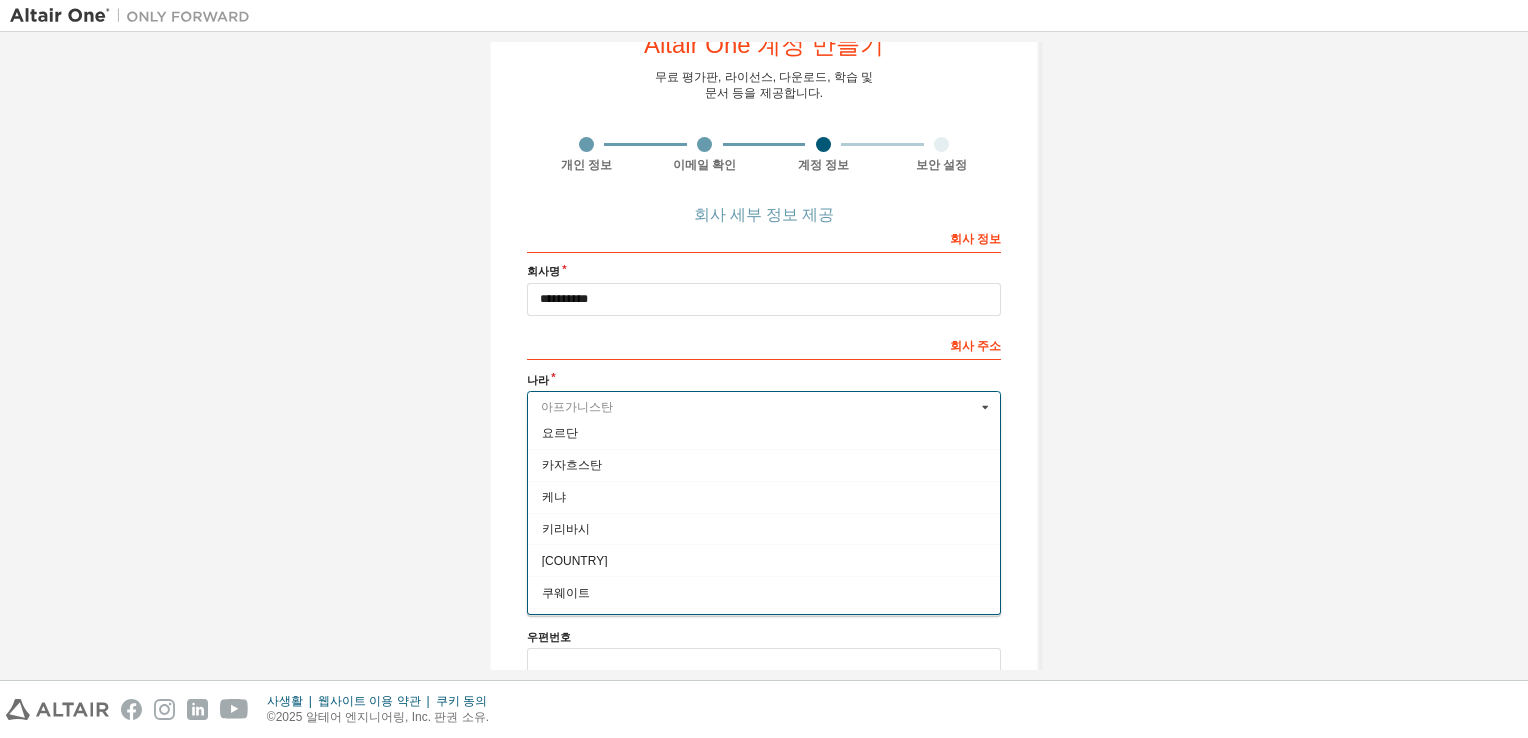 scroll, scrollTop: 3500, scrollLeft: 0, axis: vertical 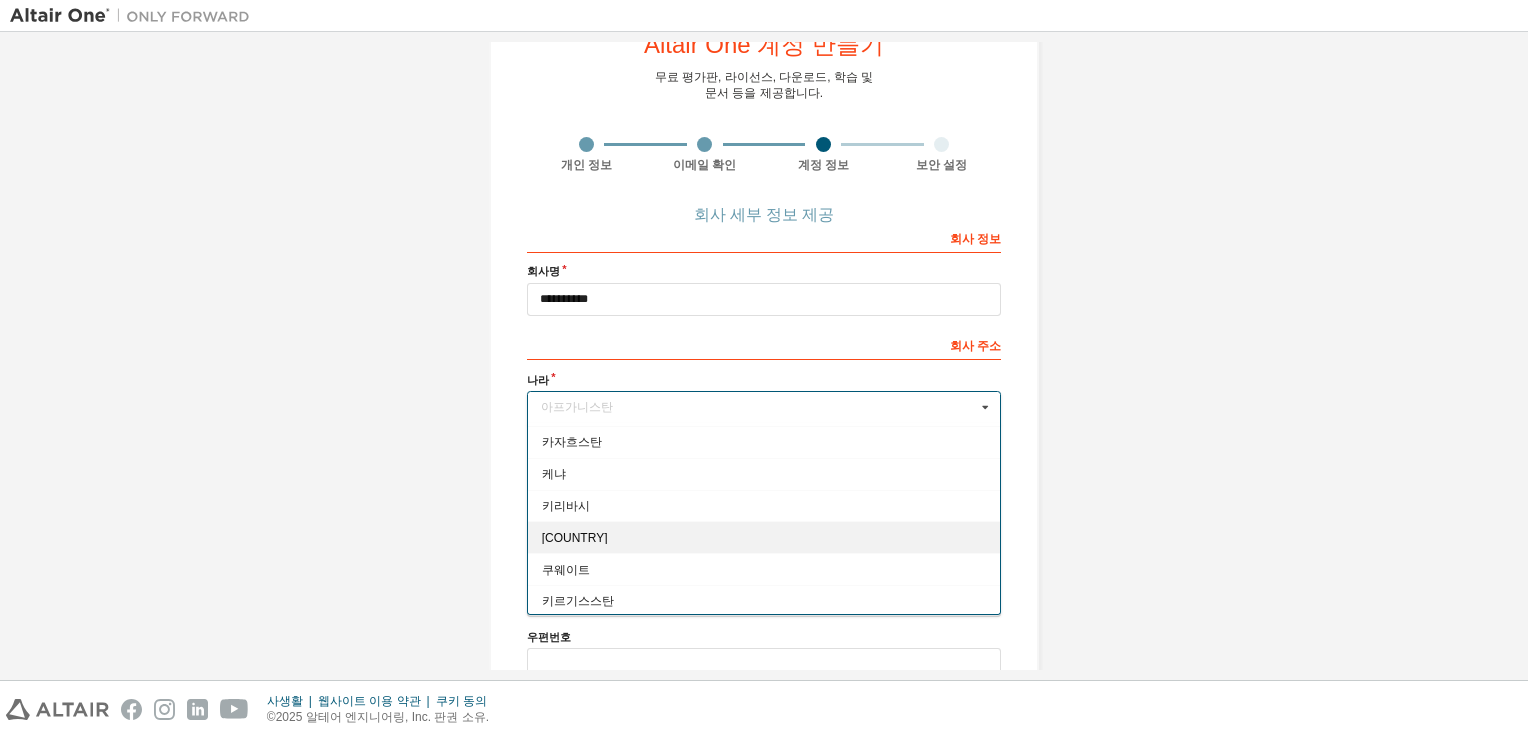 click on "[COUNTRY]" at bounding box center [764, 538] 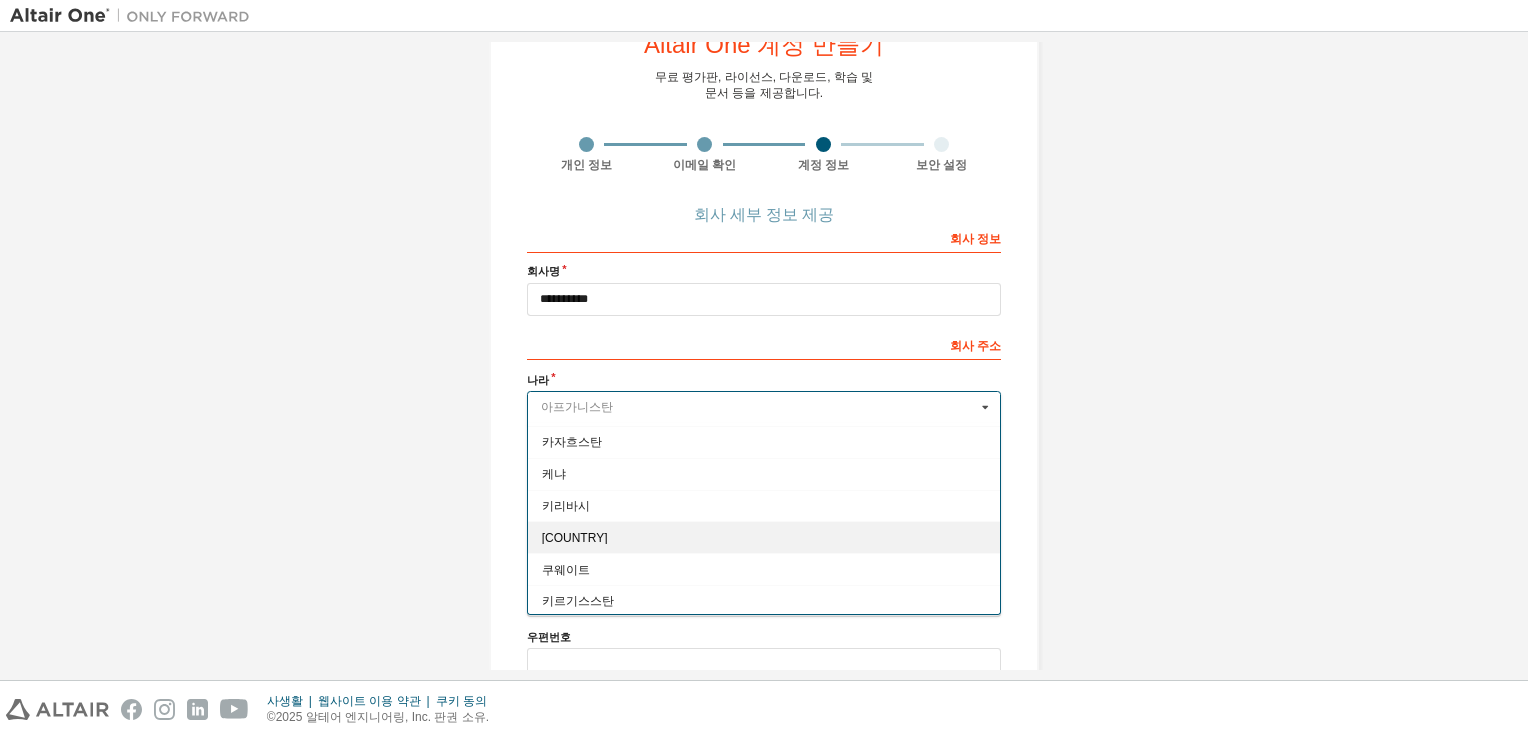 type on "***" 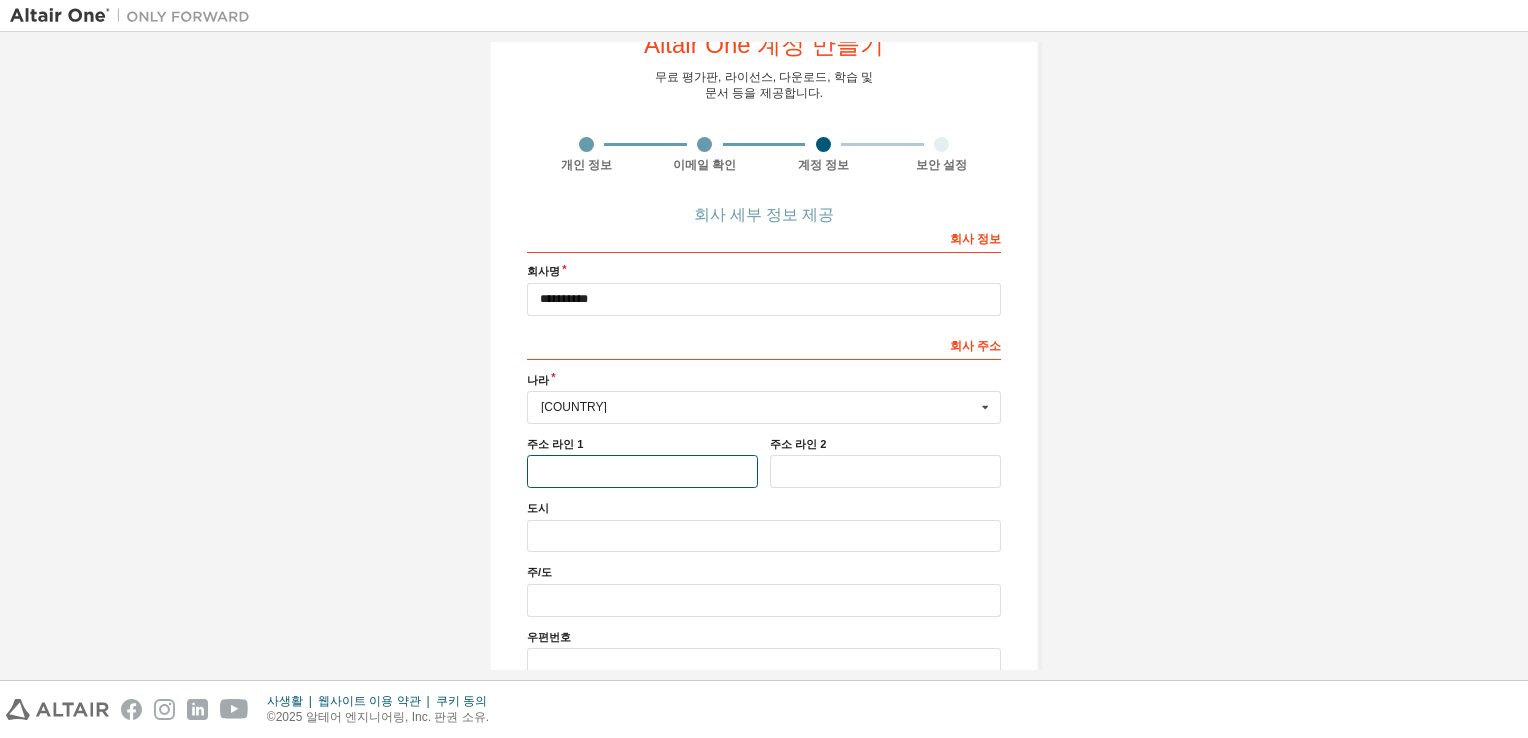 click at bounding box center [642, 471] 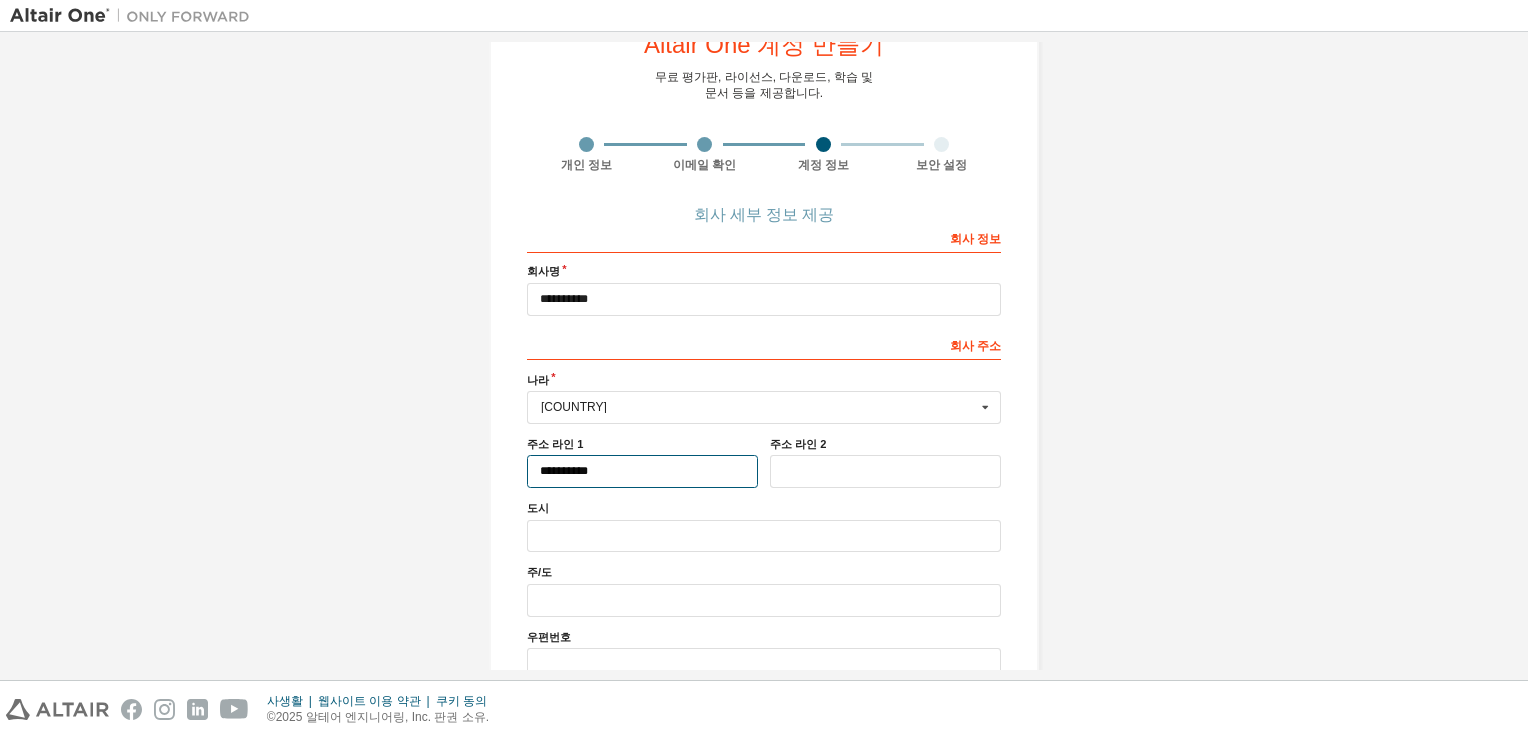 type on "**********" 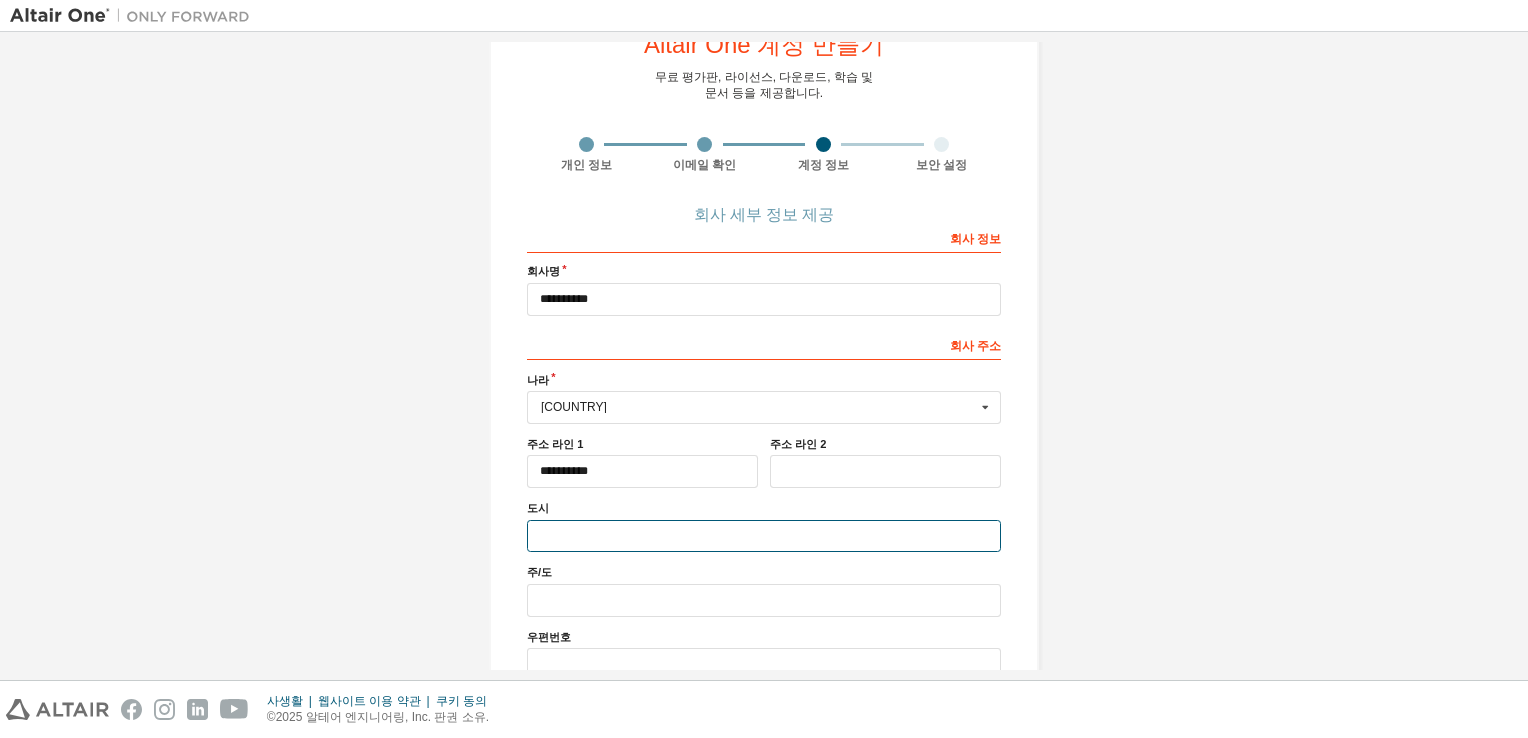 click at bounding box center (764, 536) 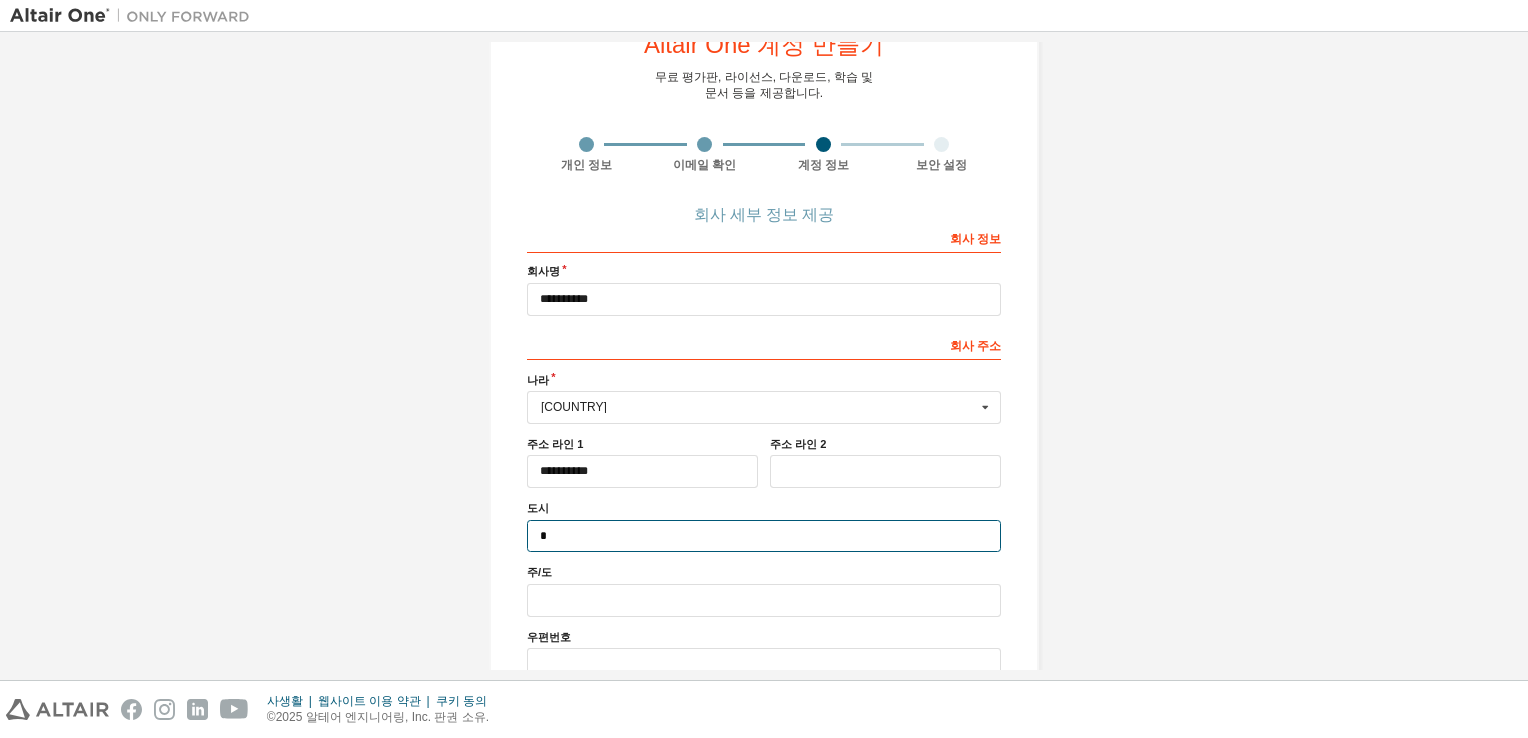 type on "*" 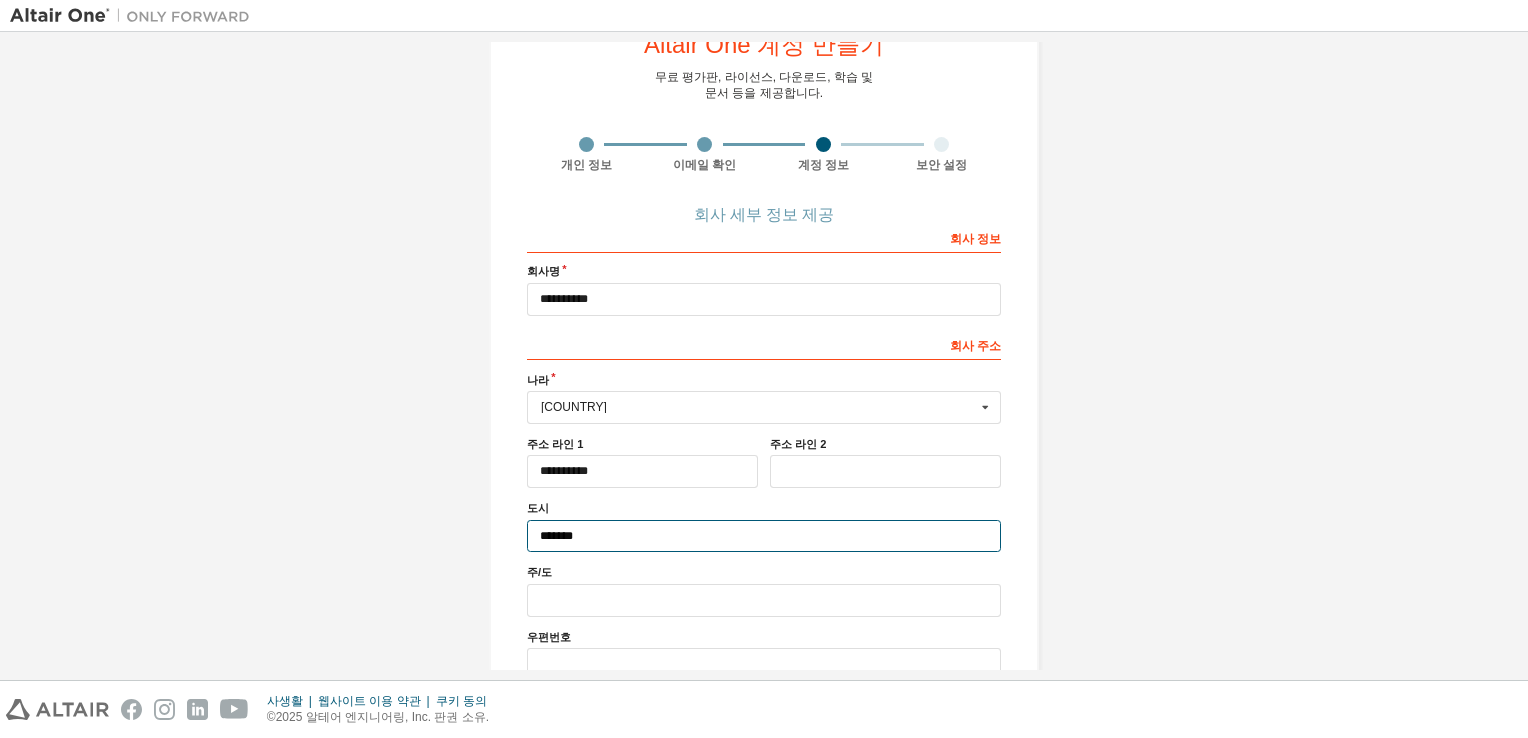 type on "*******" 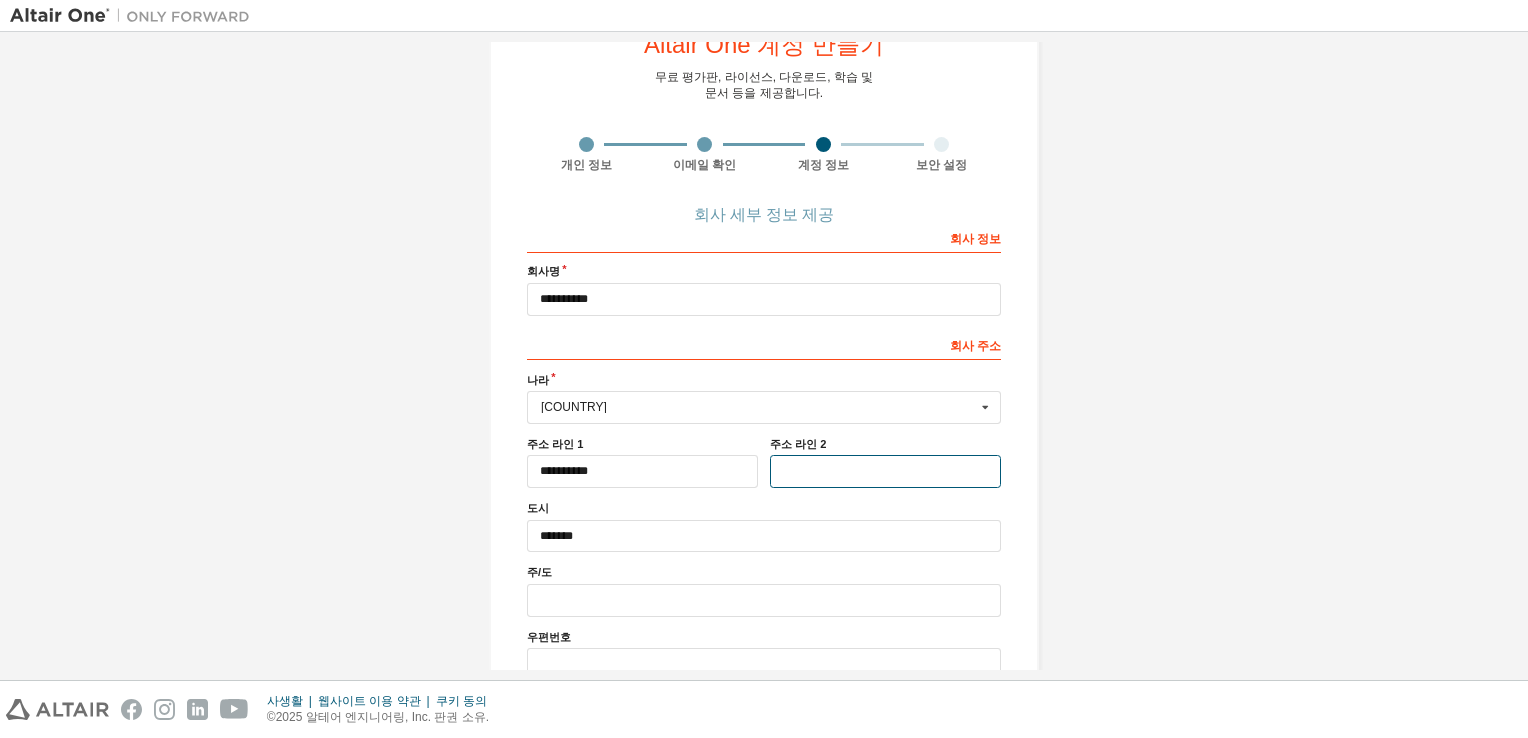 click at bounding box center [885, 471] 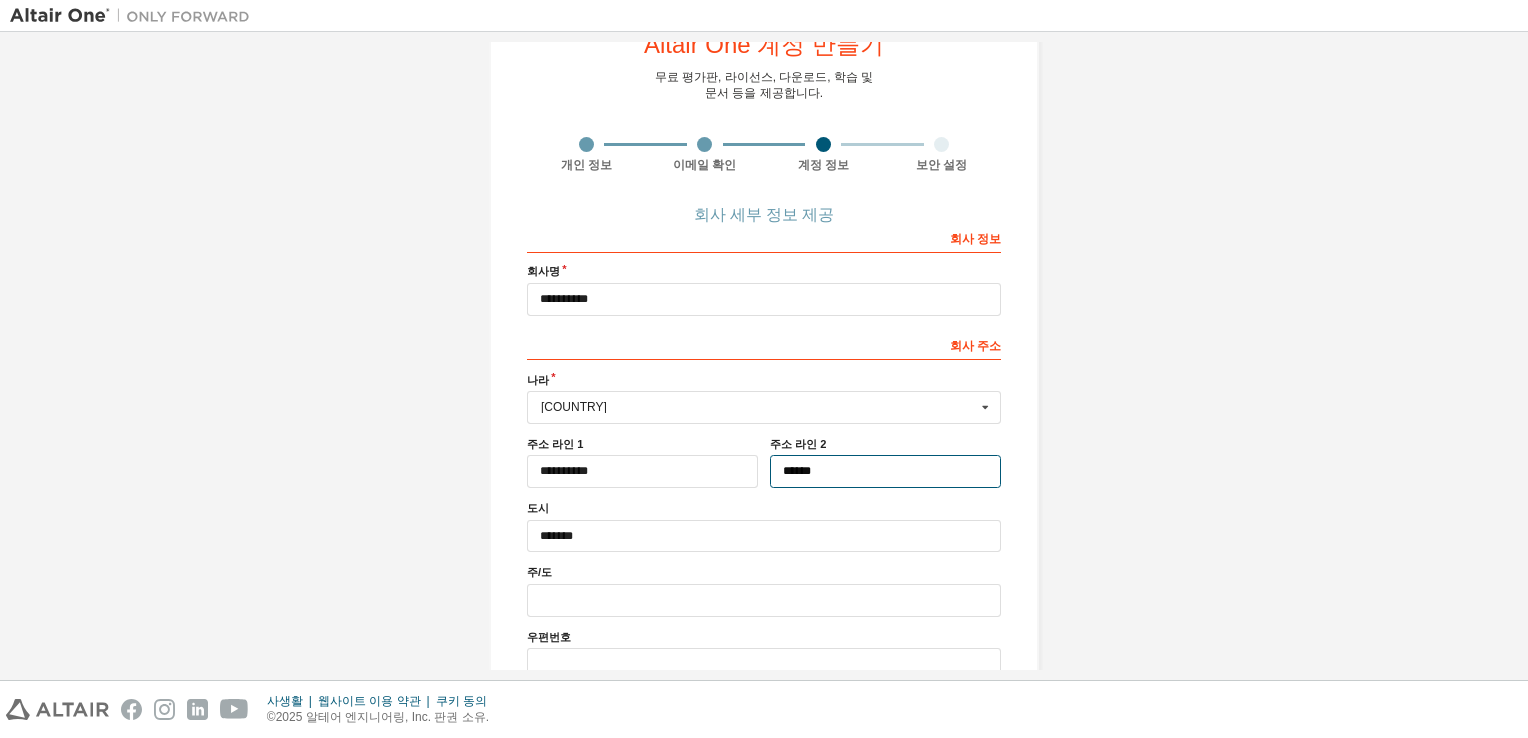 type on "******" 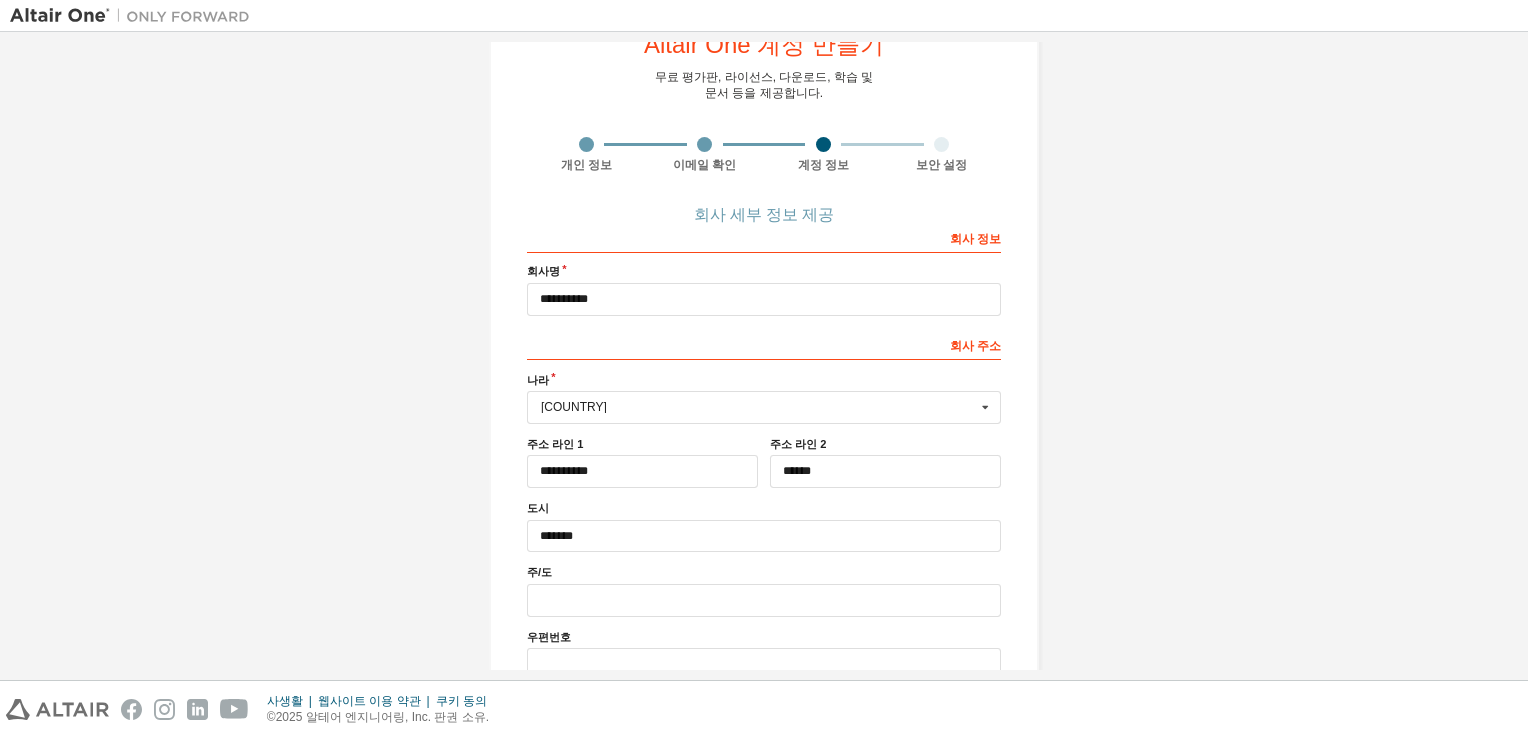 click on "**********" at bounding box center (764, 373) 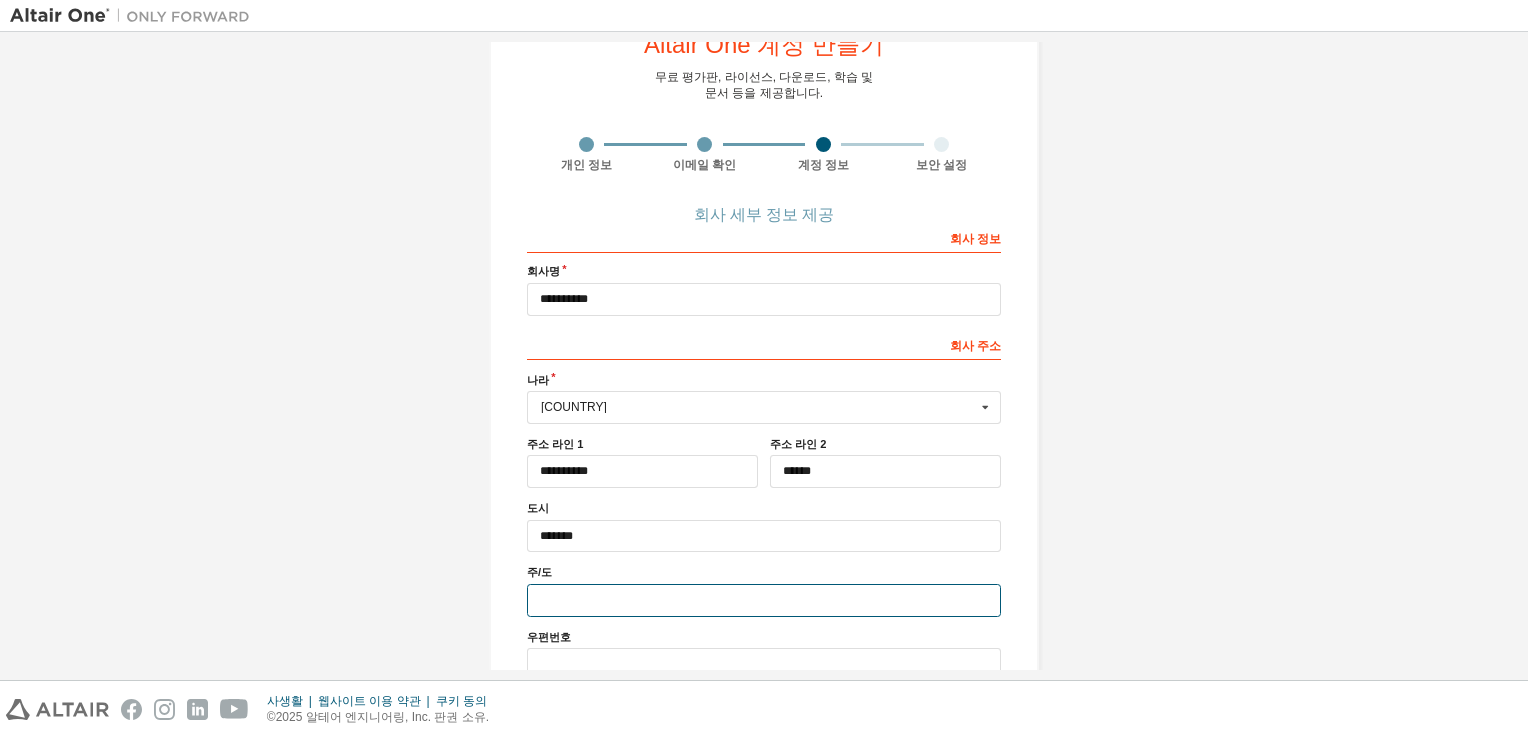click at bounding box center (764, 600) 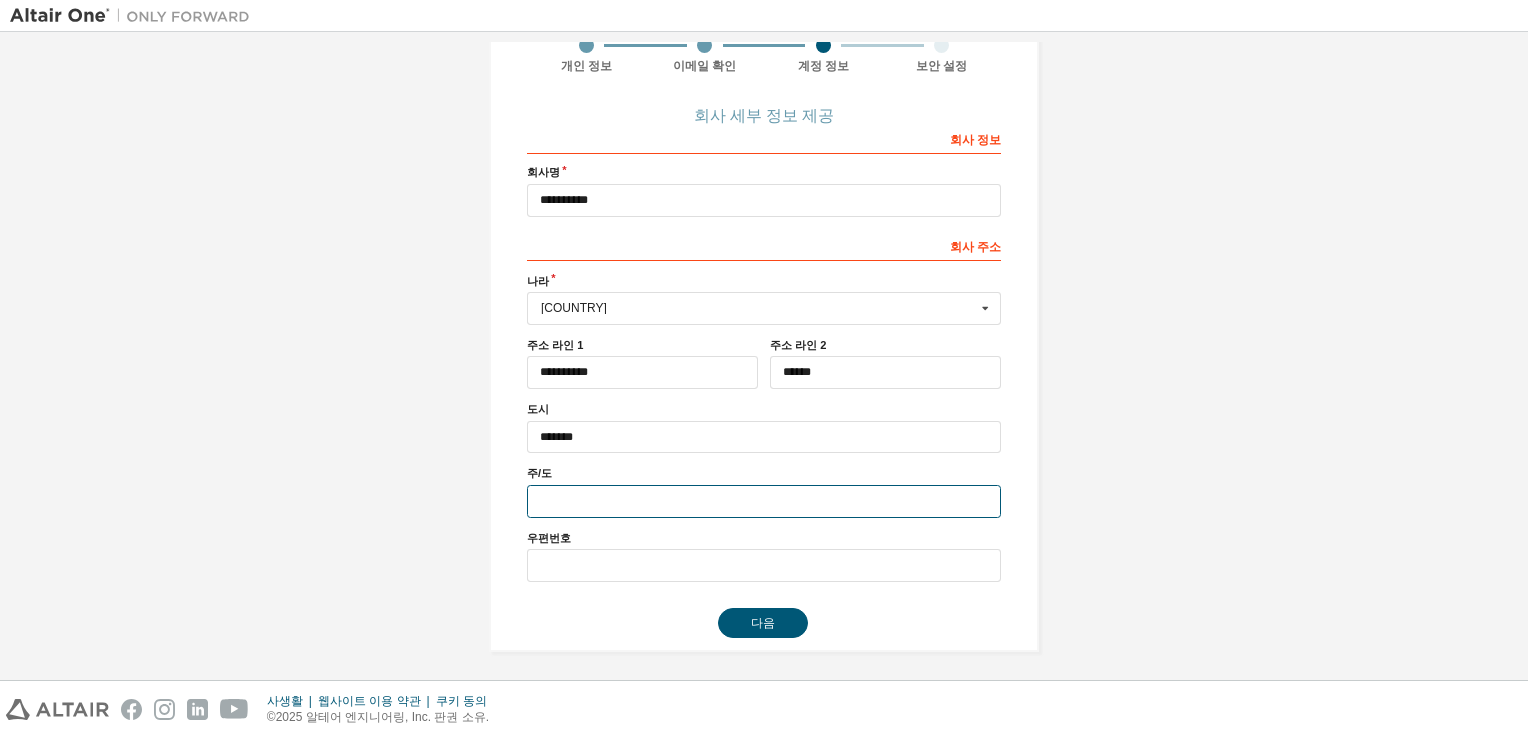 scroll, scrollTop: 171, scrollLeft: 0, axis: vertical 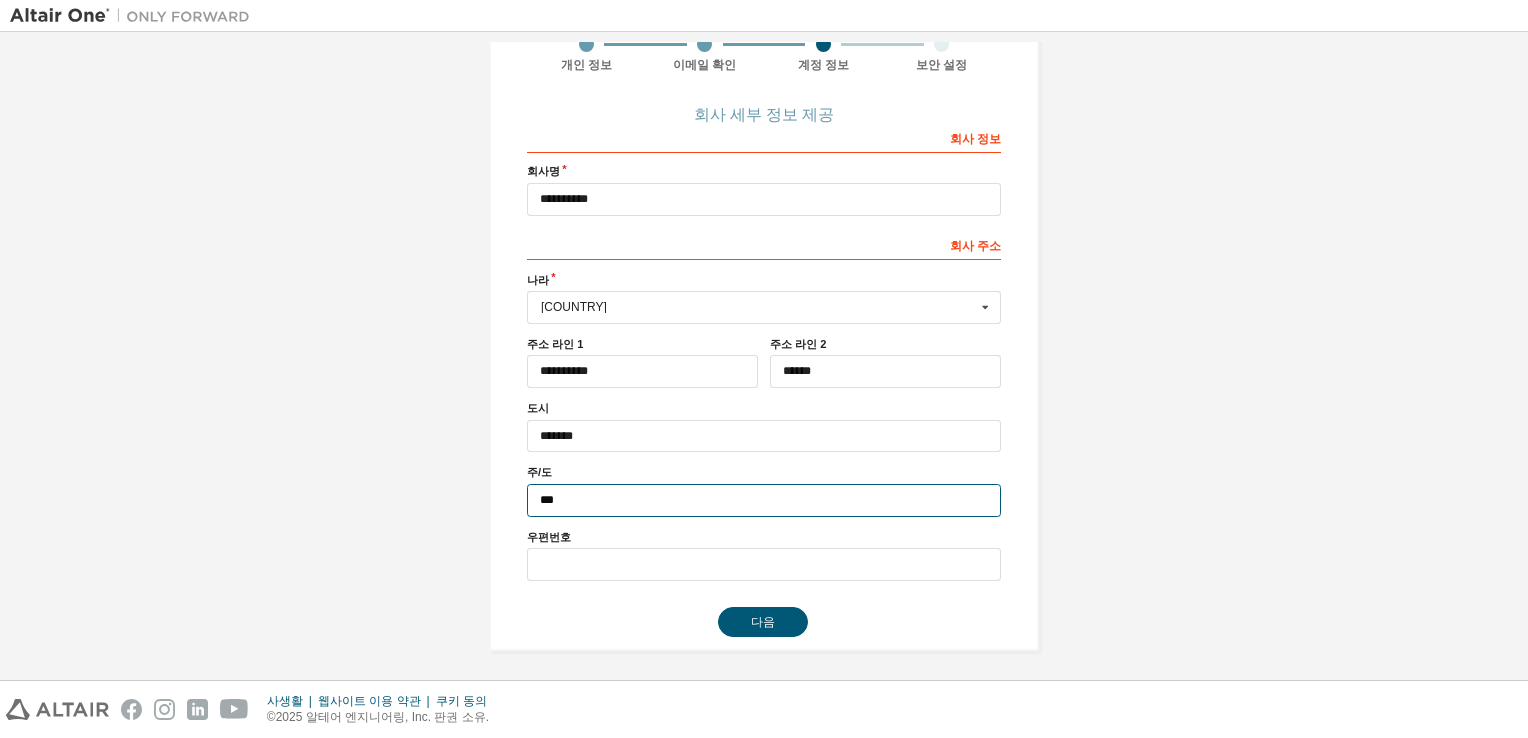 type on "***" 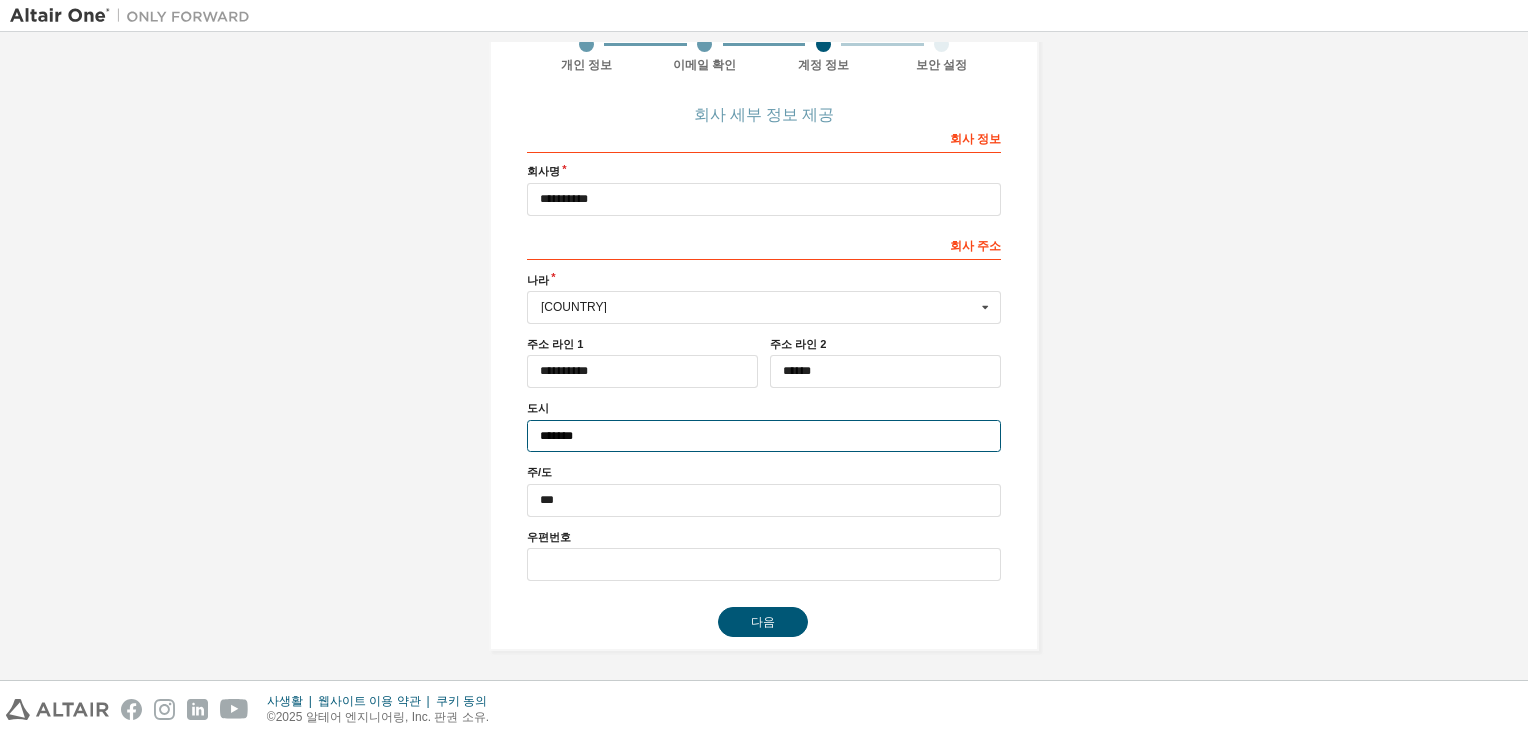 click on "*******" at bounding box center (764, 436) 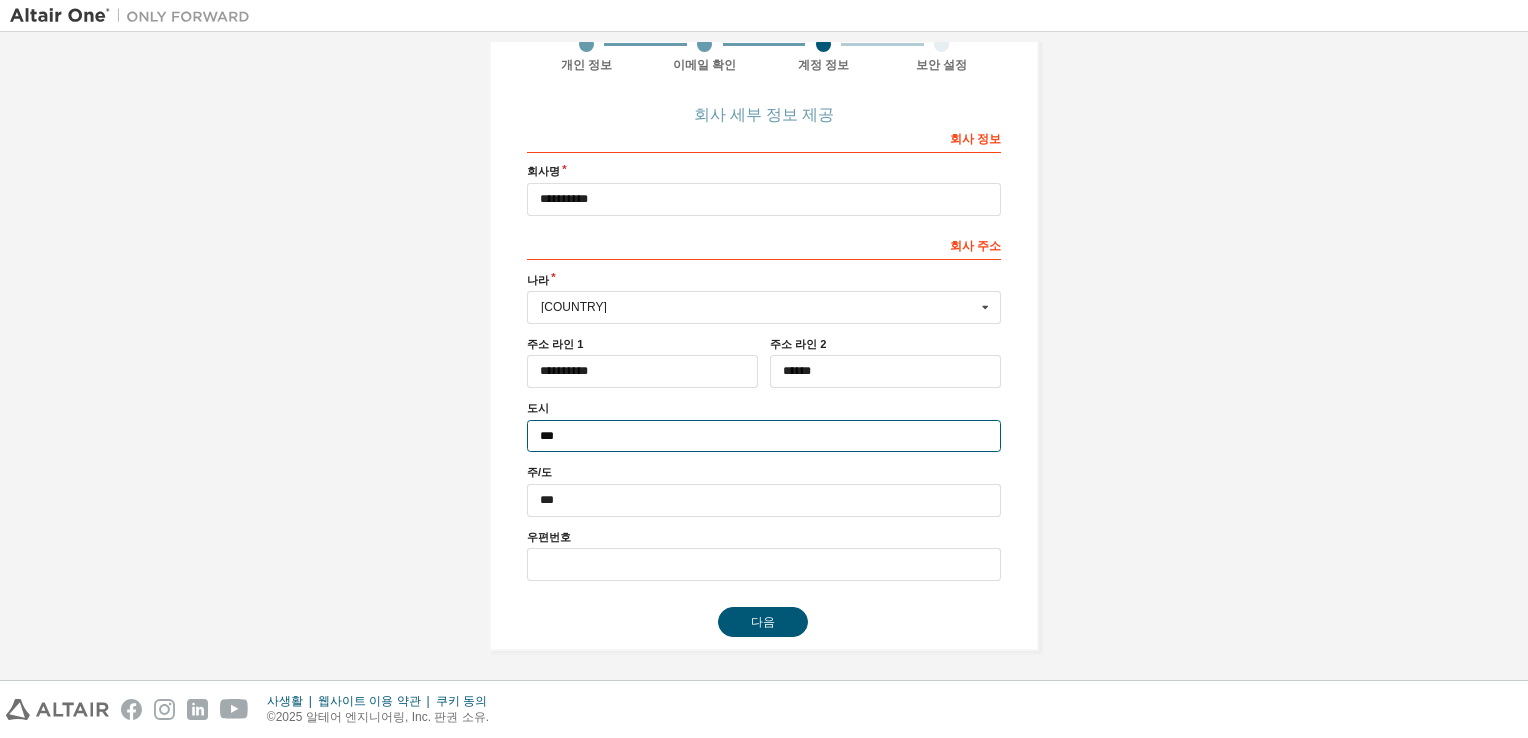 click on "***" at bounding box center (764, 436) 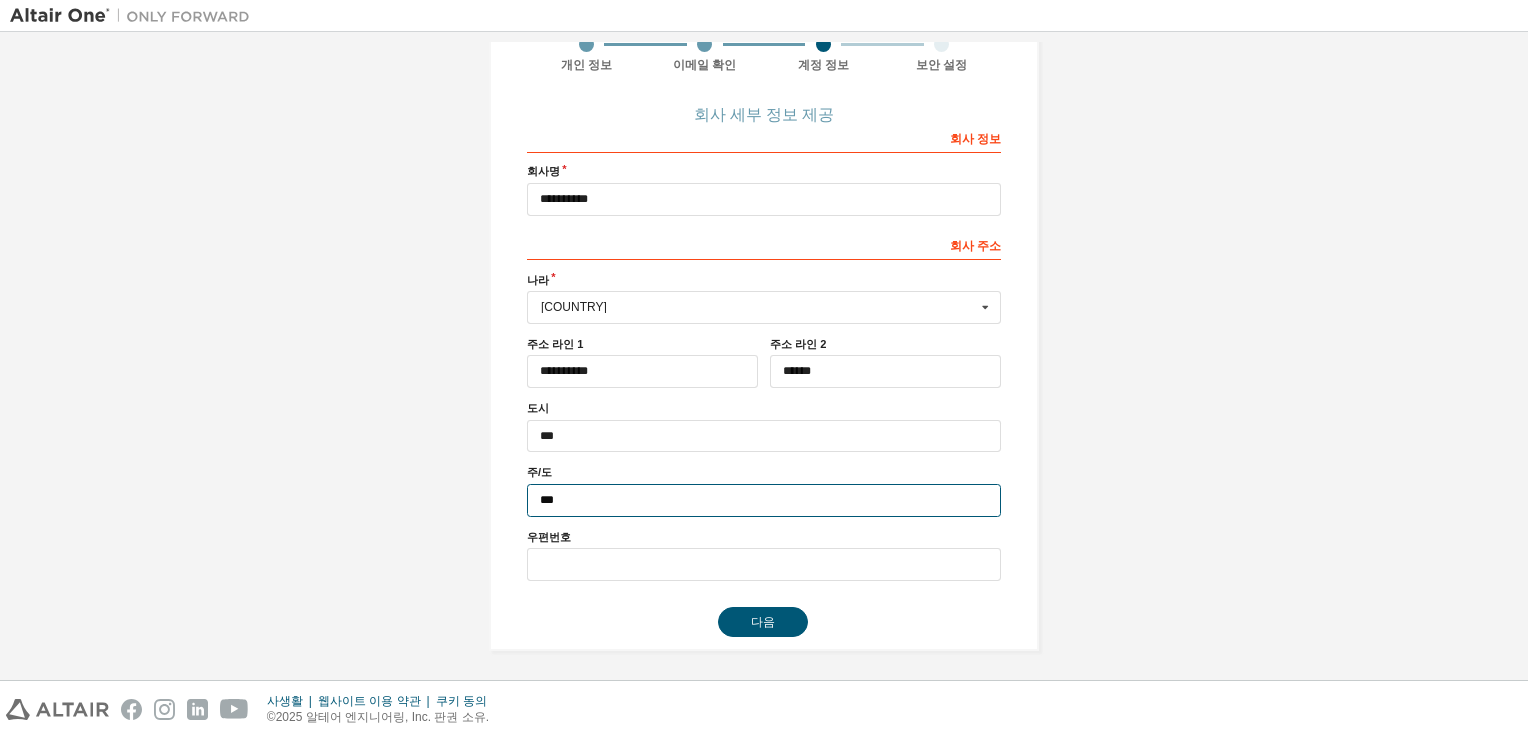 click on "***" at bounding box center [764, 500] 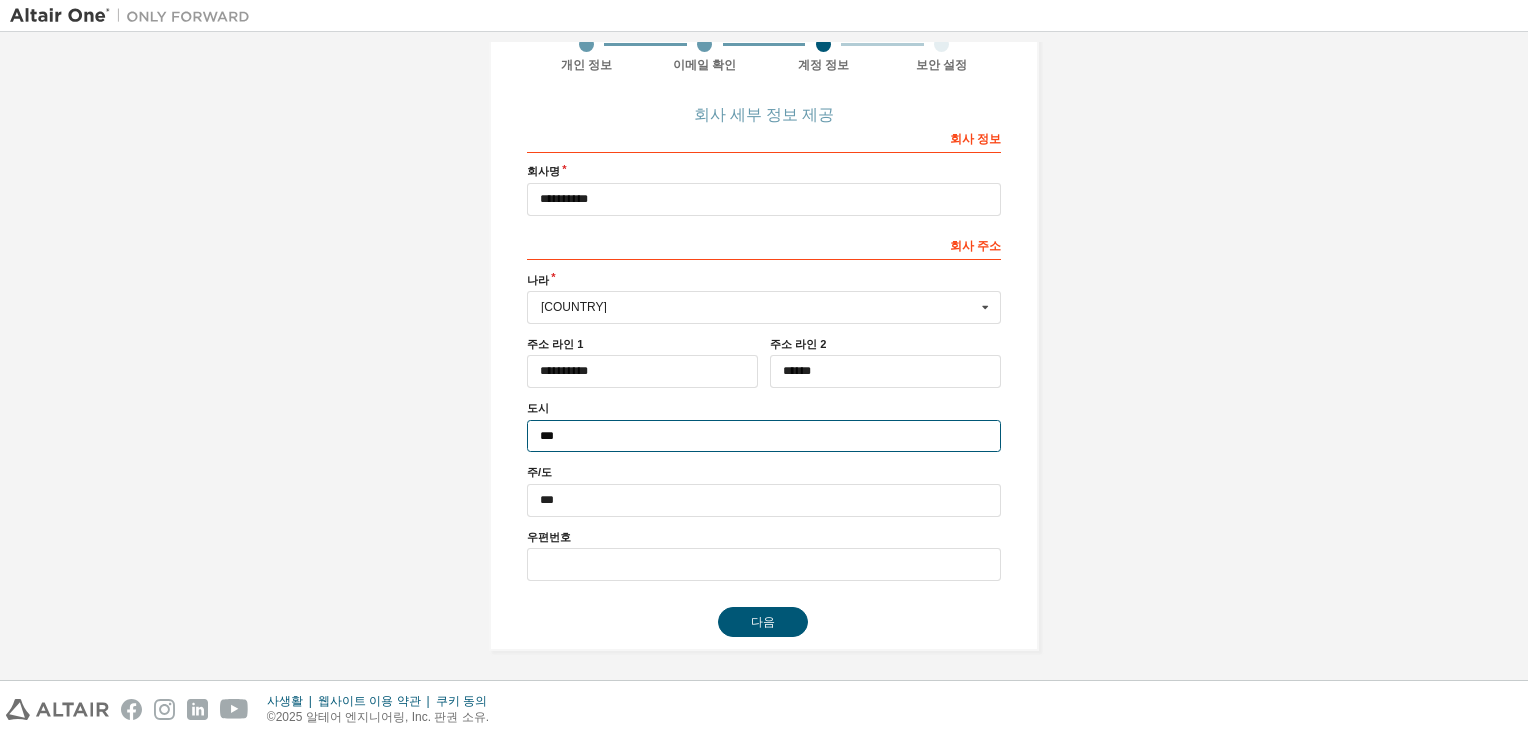 click on "***" at bounding box center [764, 436] 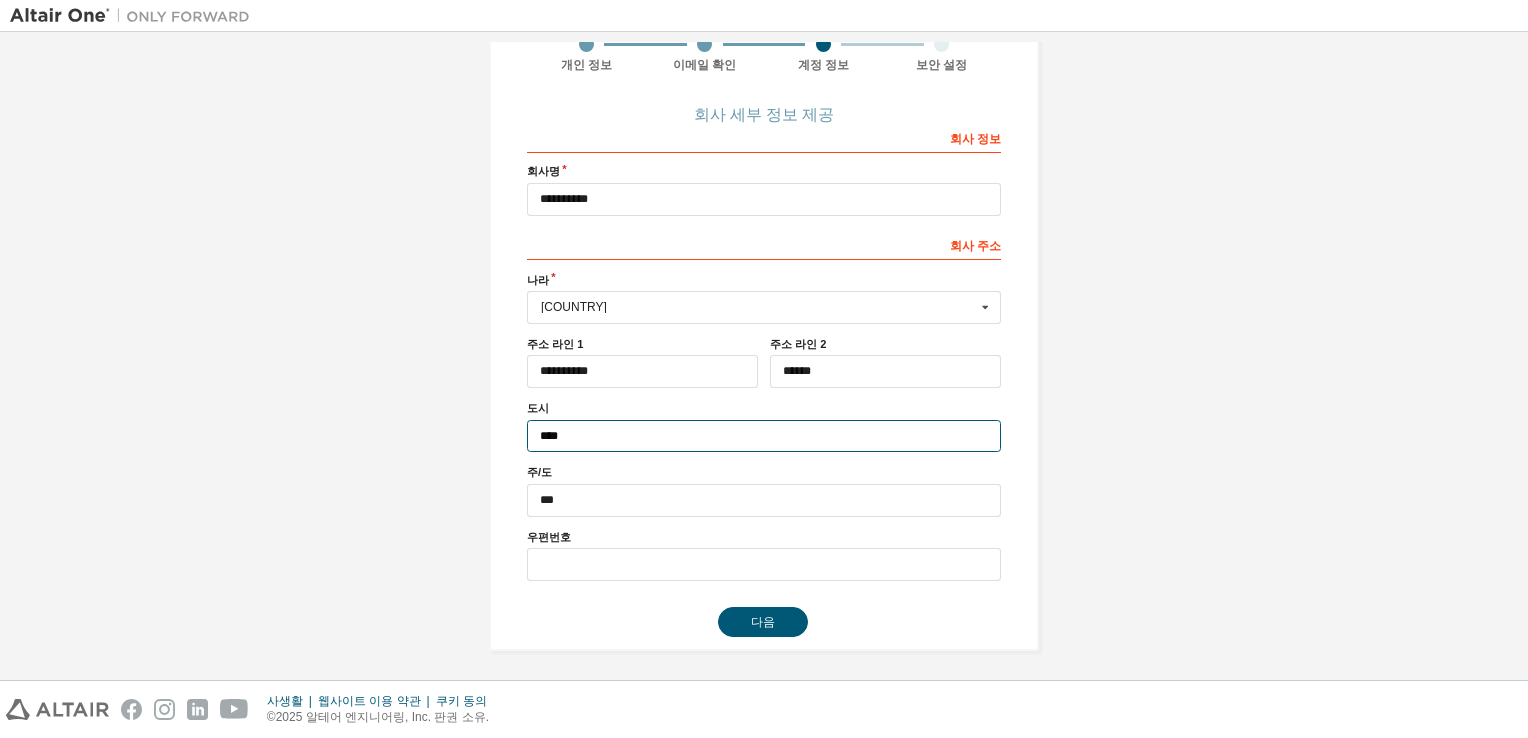 type on "***" 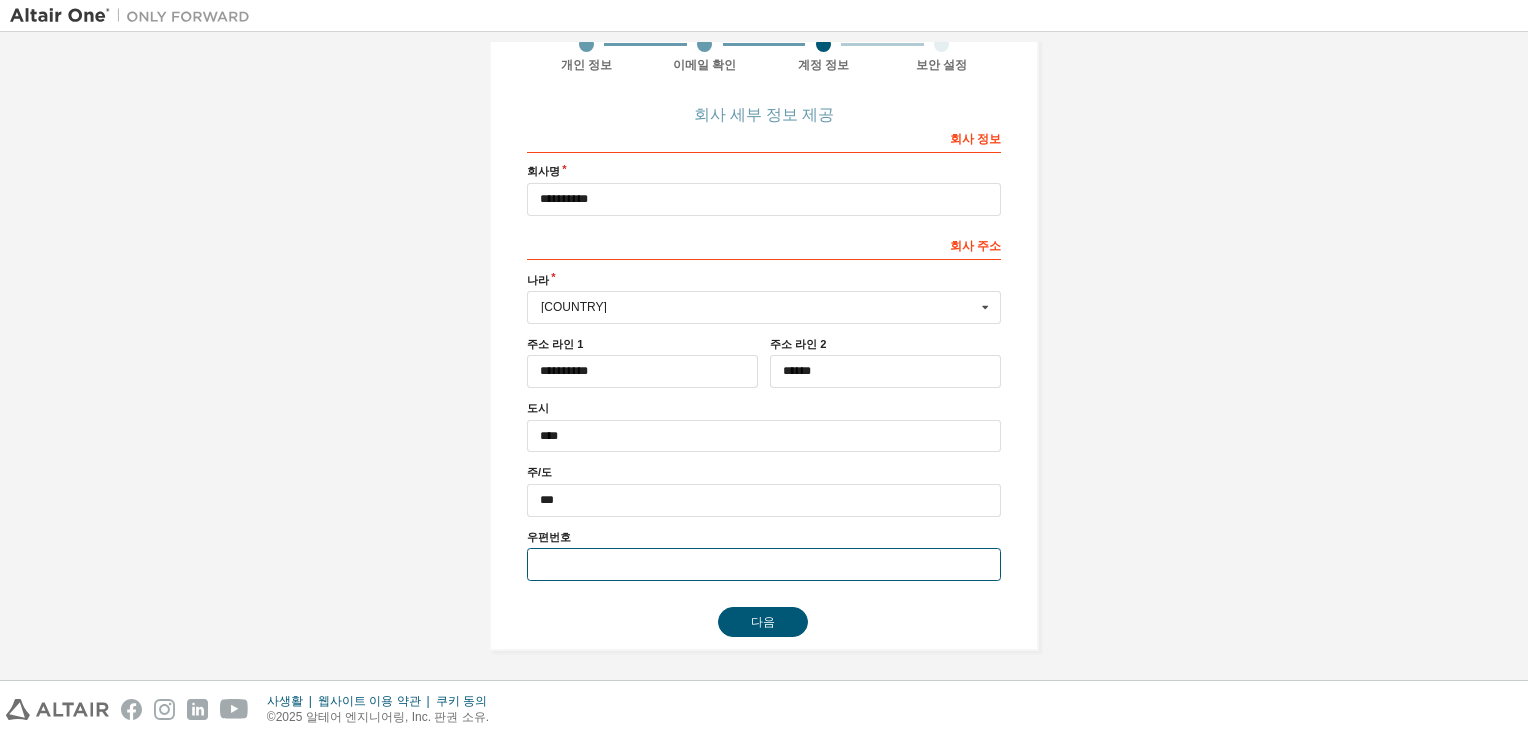 click at bounding box center (764, 564) 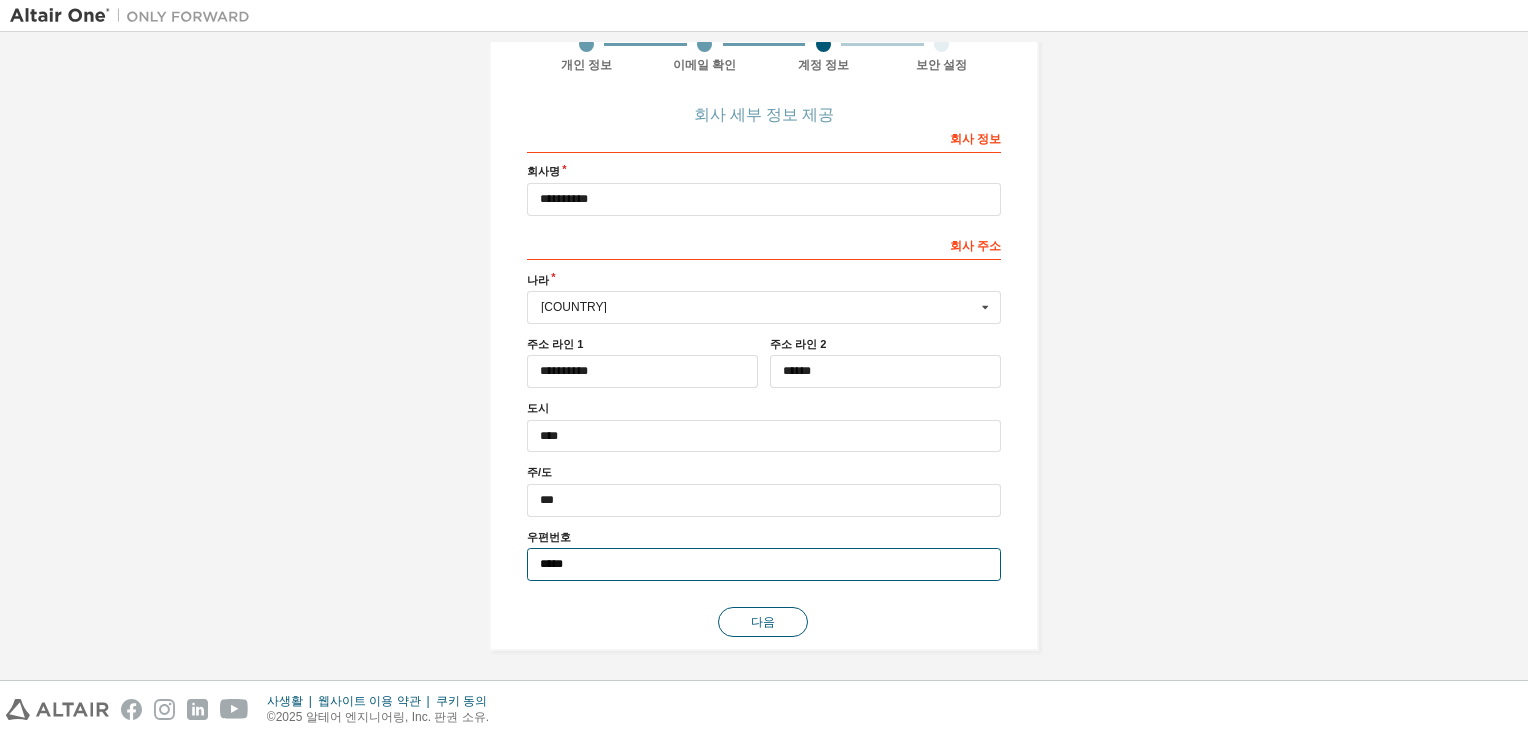 type on "*****" 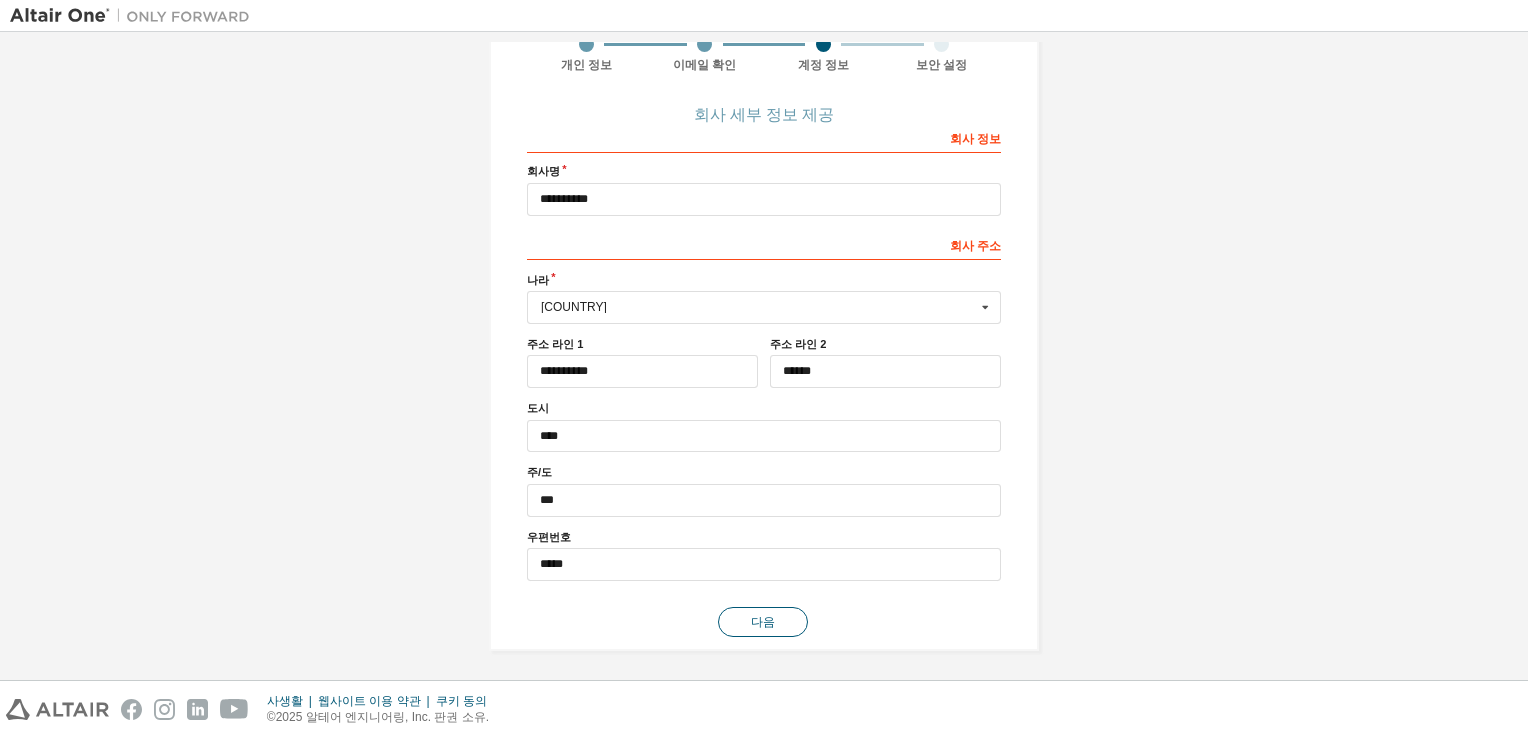 click on "다음" at bounding box center (763, 622) 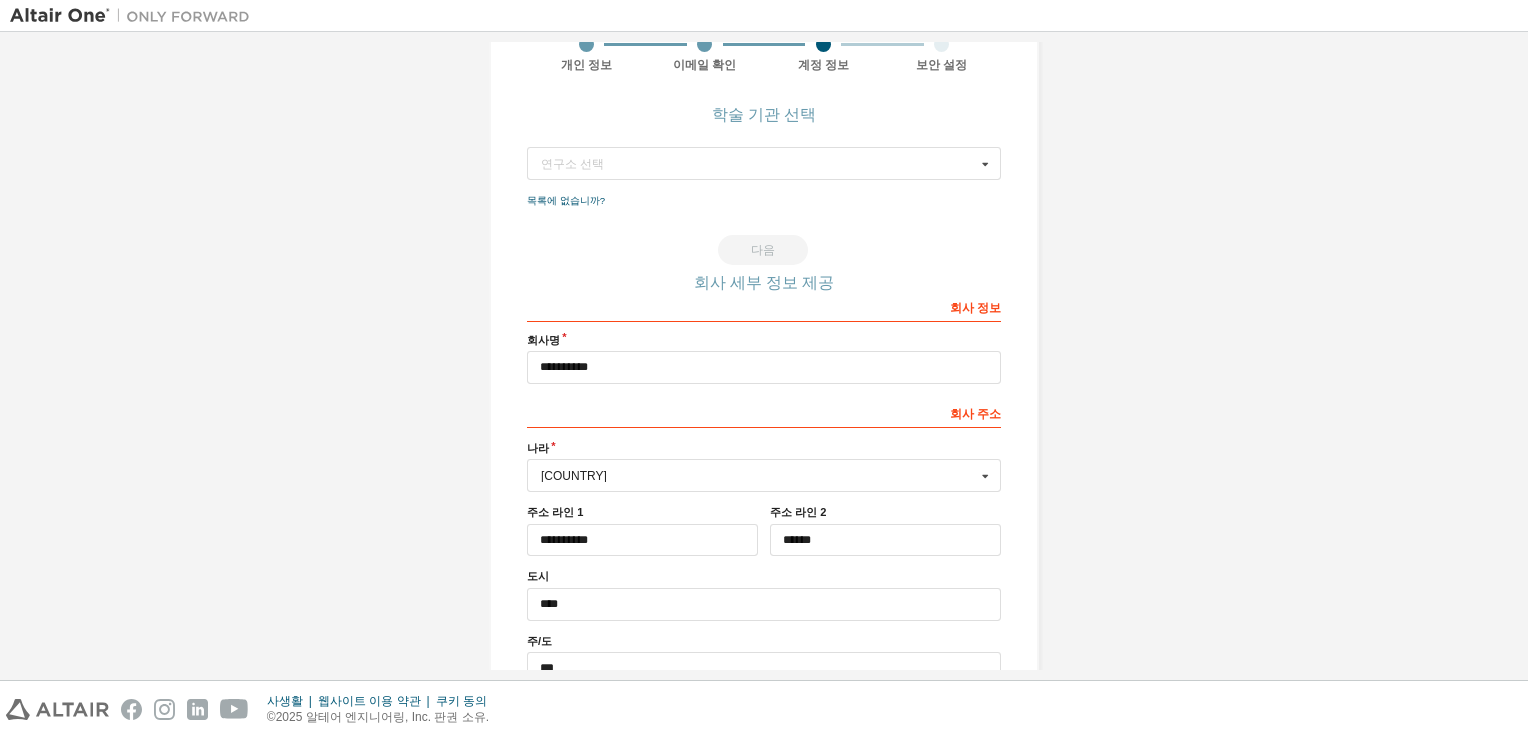 scroll, scrollTop: 0, scrollLeft: 0, axis: both 